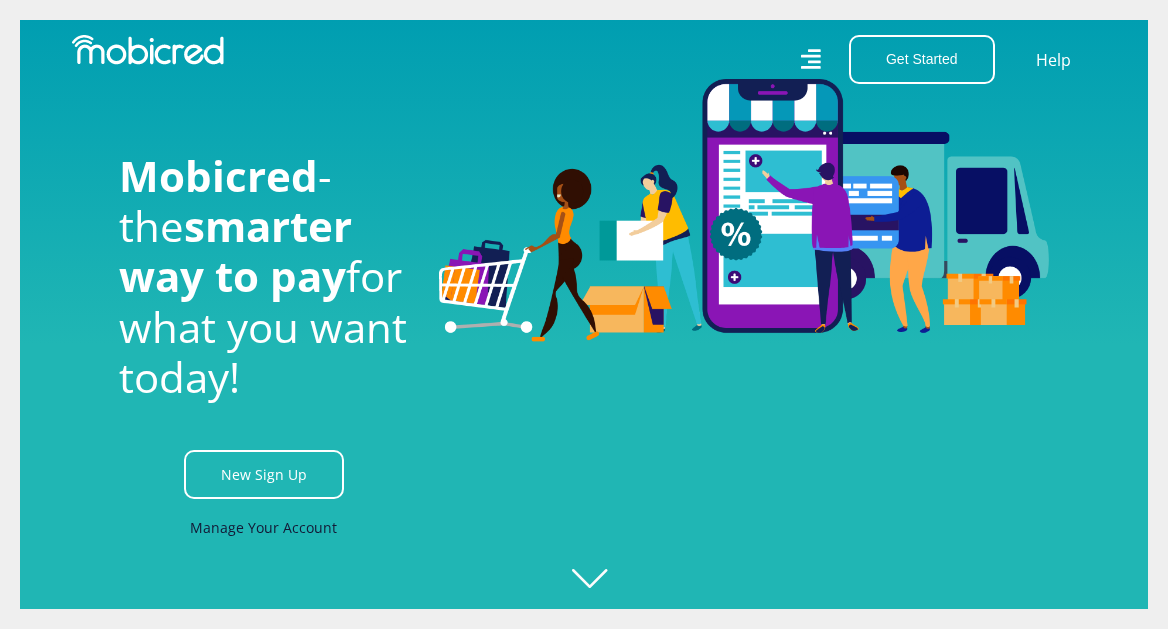 scroll, scrollTop: 0, scrollLeft: 0, axis: both 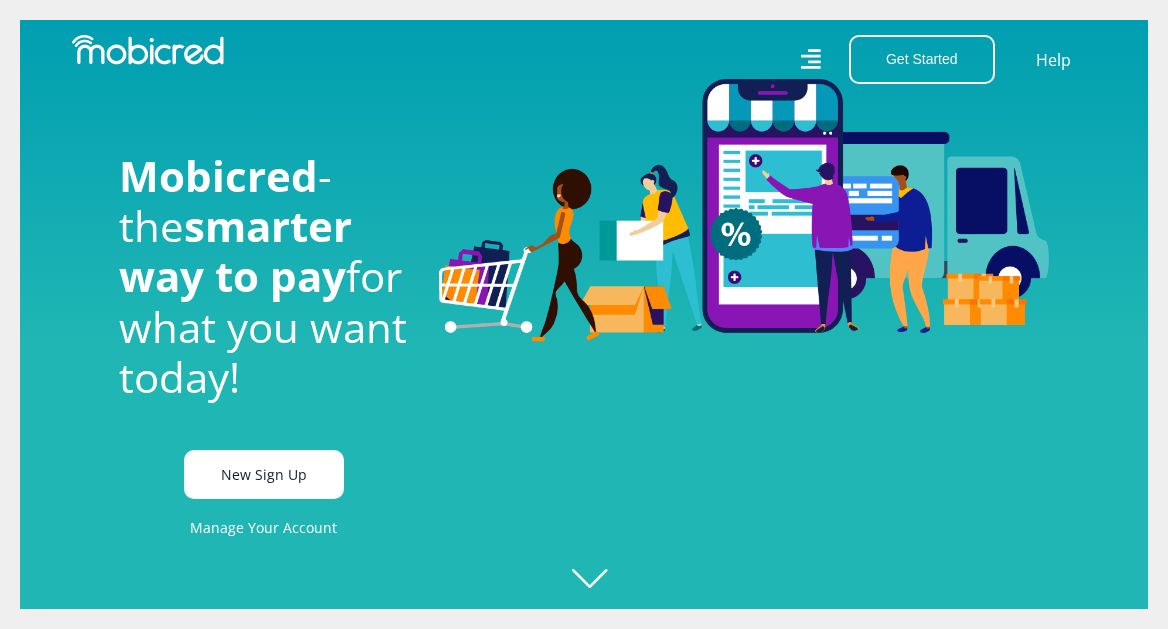 click on "New Sign Up" at bounding box center (264, 474) 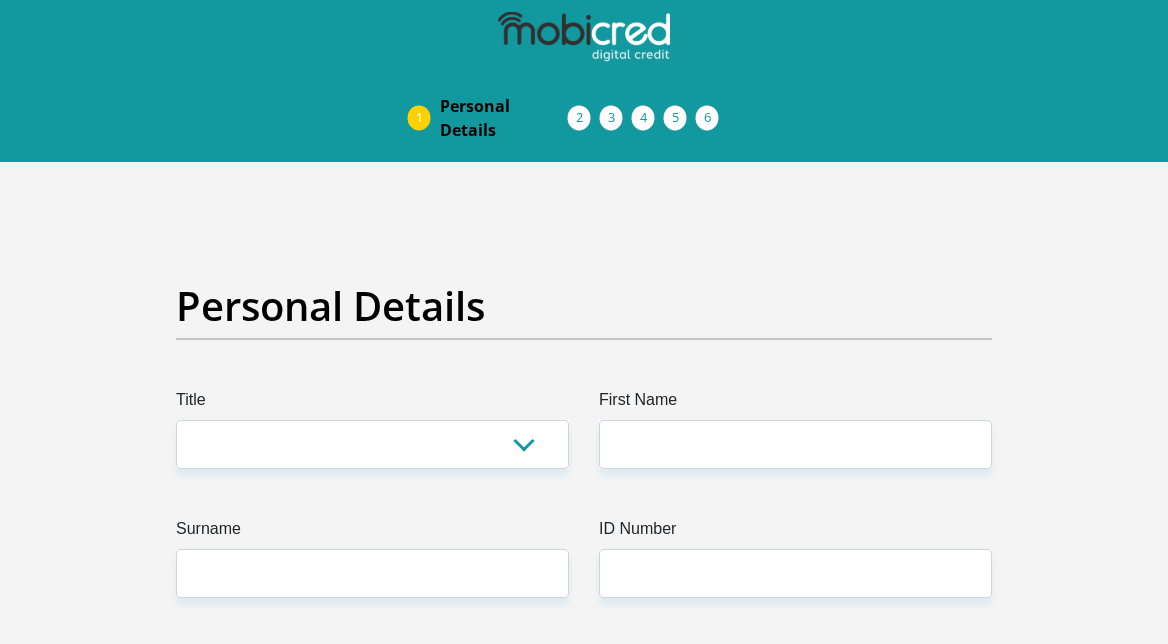 scroll, scrollTop: 0, scrollLeft: 0, axis: both 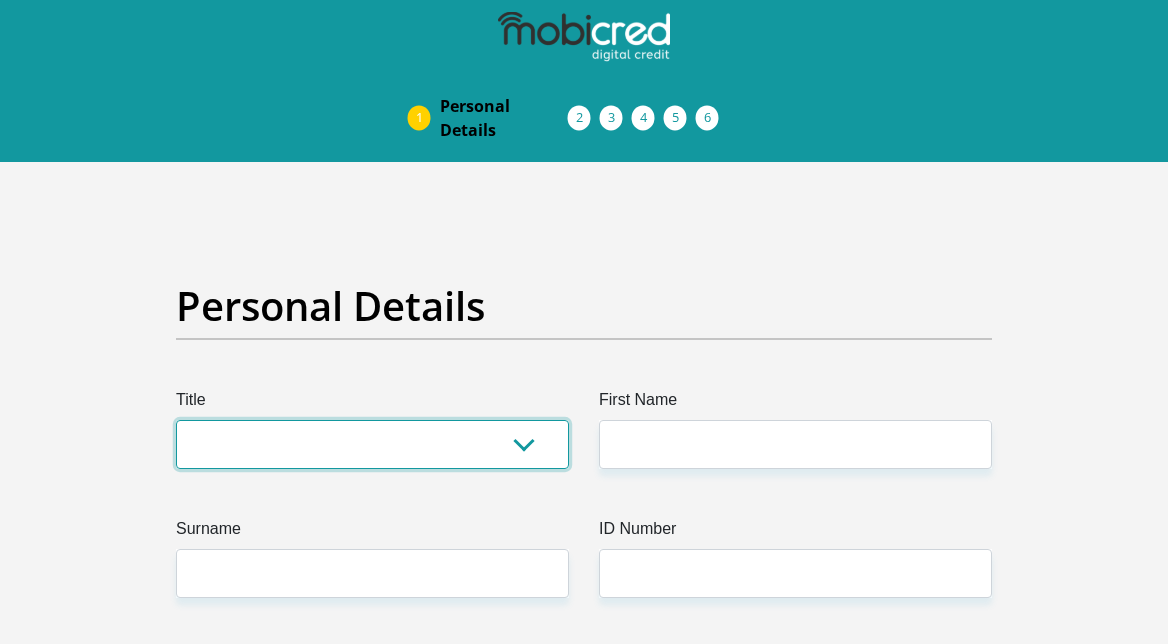 click on "Mr
Ms
Mrs
Dr
Other" at bounding box center (372, 444) 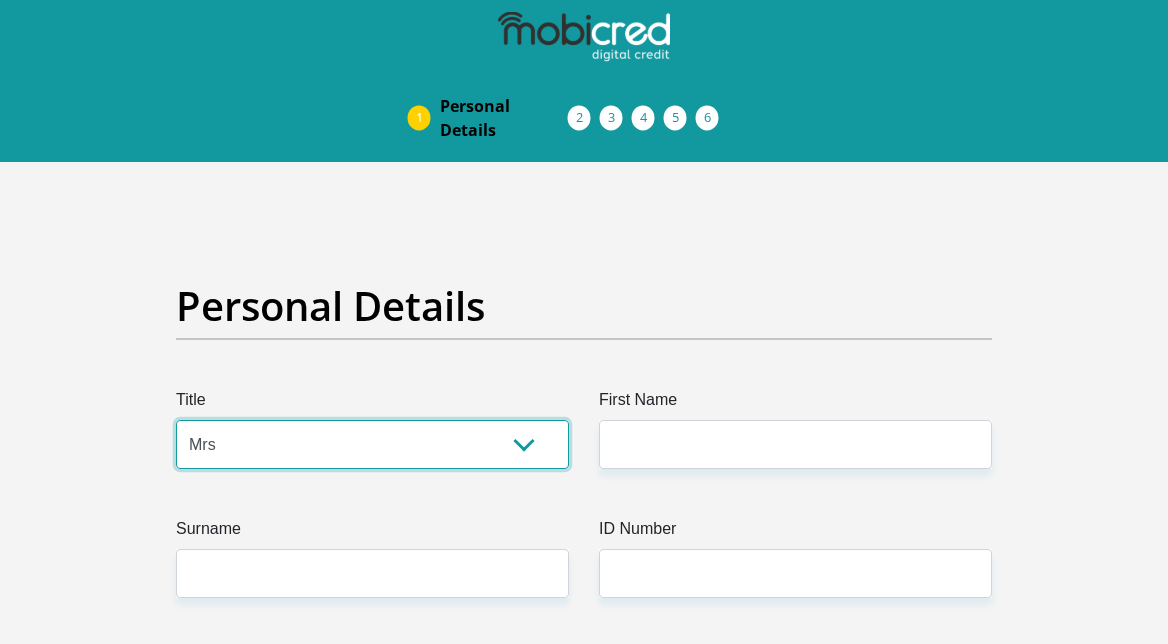 click on "Mr
Ms
Mrs
Dr
Other" at bounding box center [372, 444] 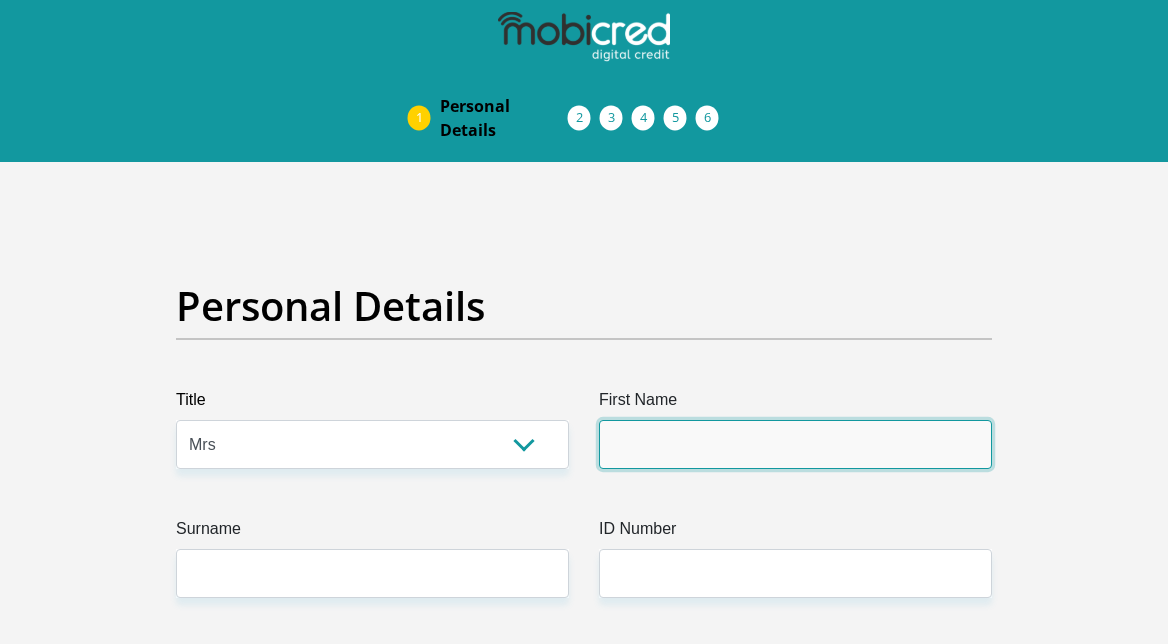 click on "First Name" at bounding box center [795, 444] 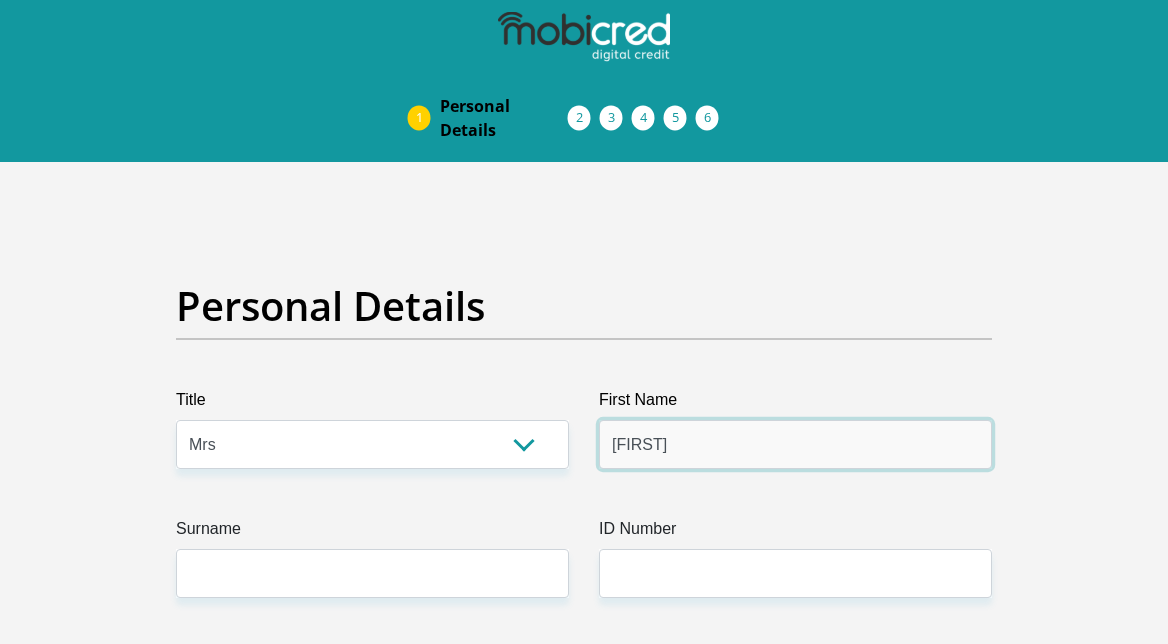 type on "[FIRST]" 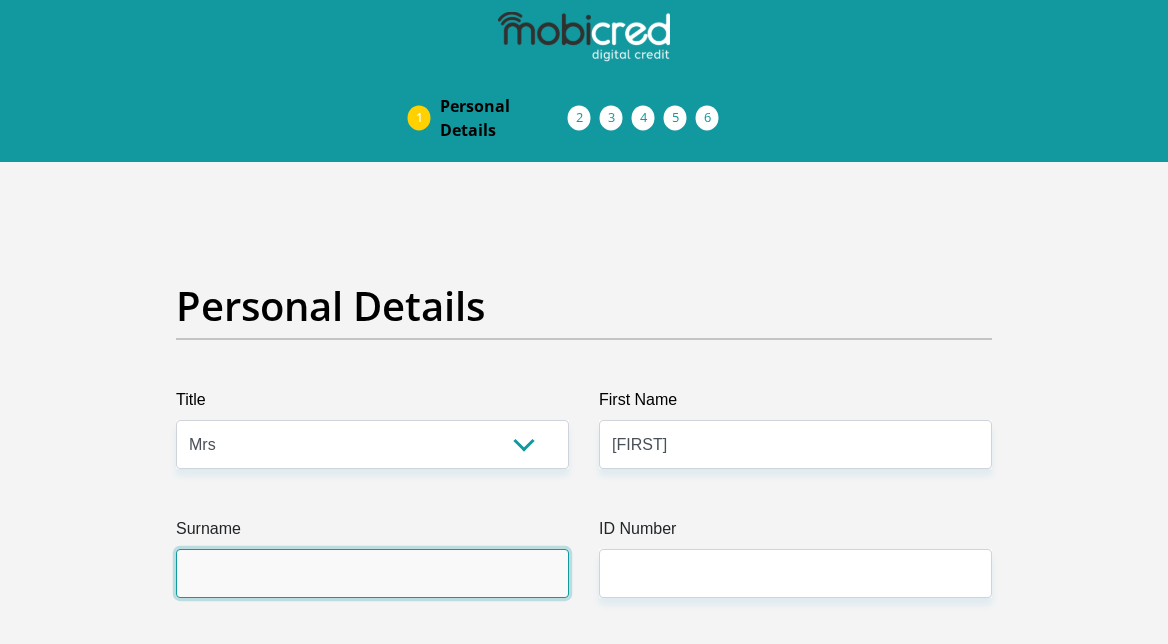 click on "Surname" at bounding box center [372, 573] 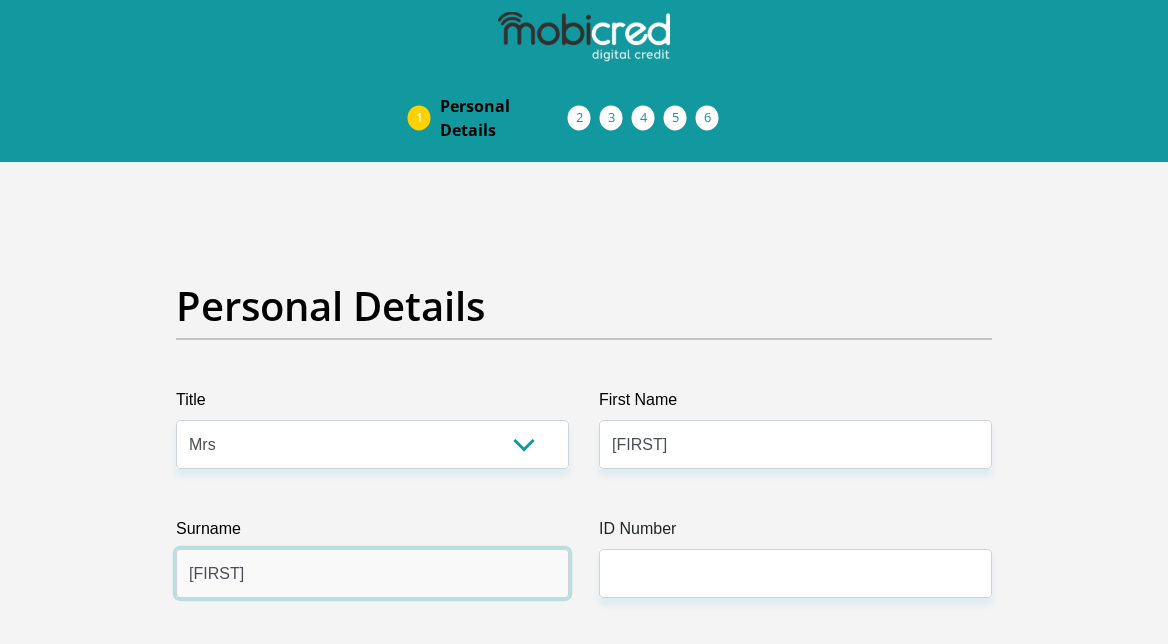 type on "[FIRST]" 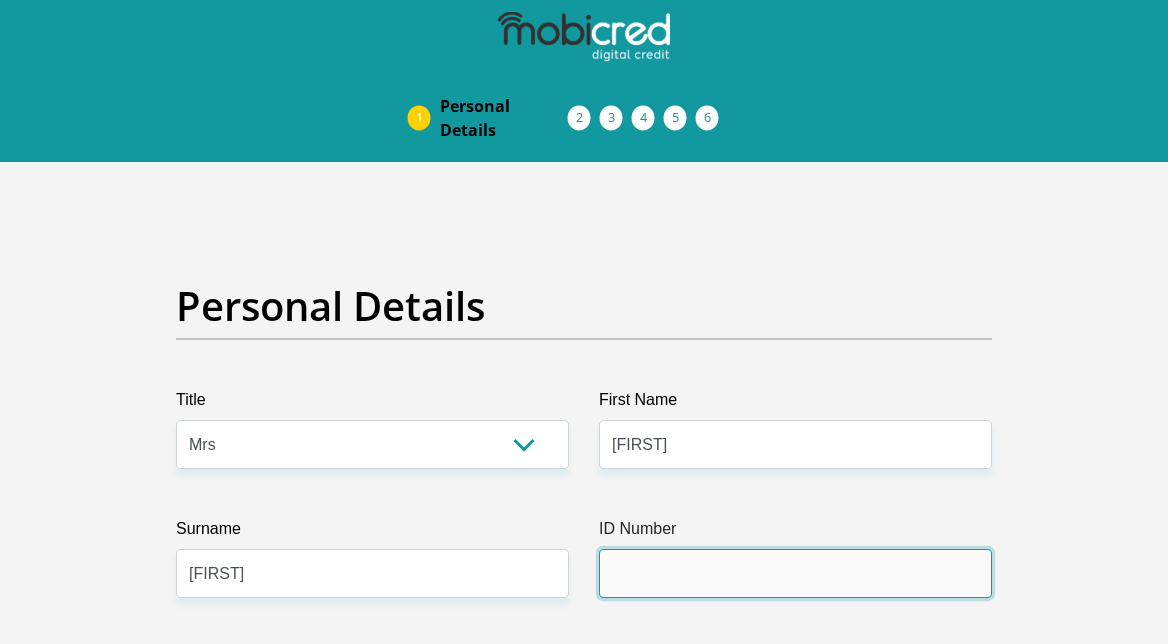 click on "ID Number" at bounding box center (795, 573) 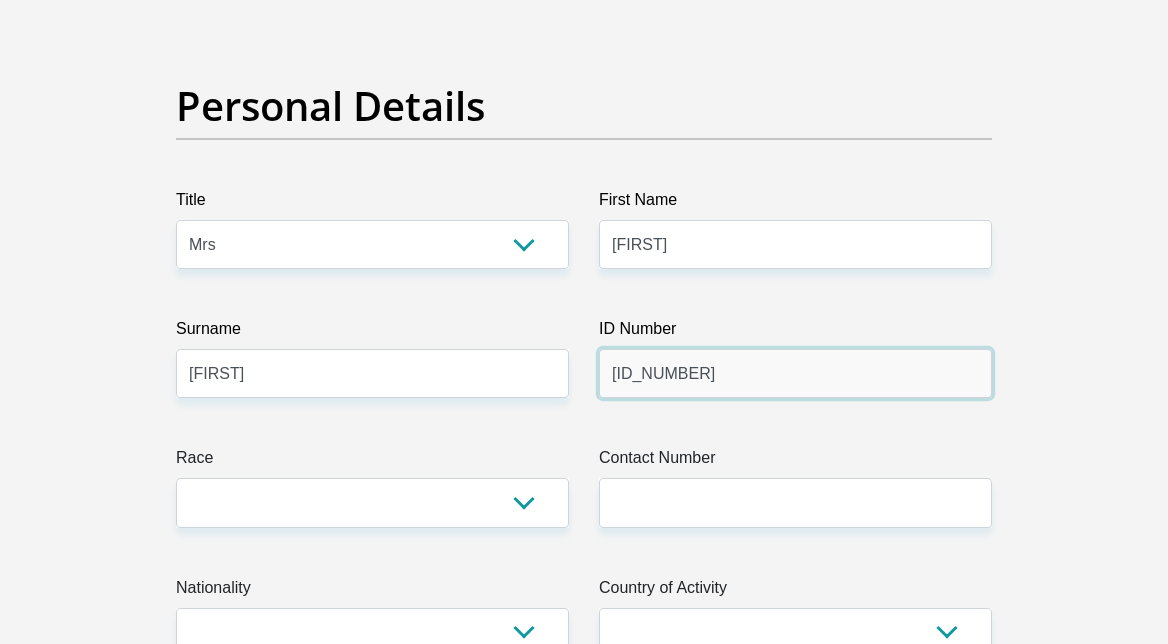 scroll, scrollTop: 300, scrollLeft: 0, axis: vertical 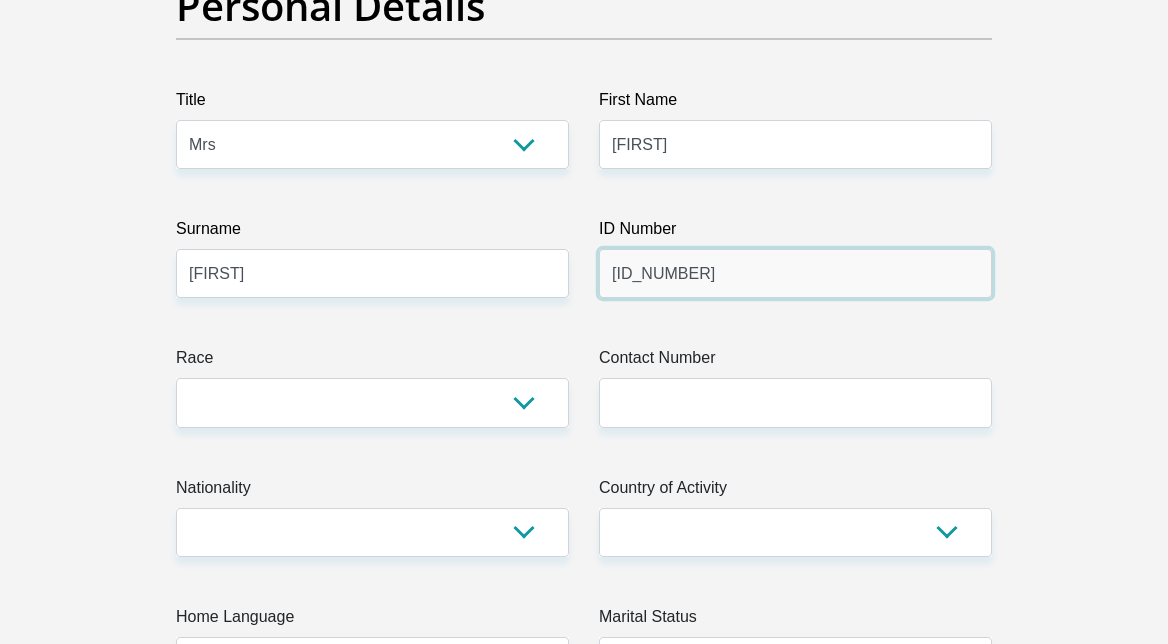 type on "[ID_NUMBER]" 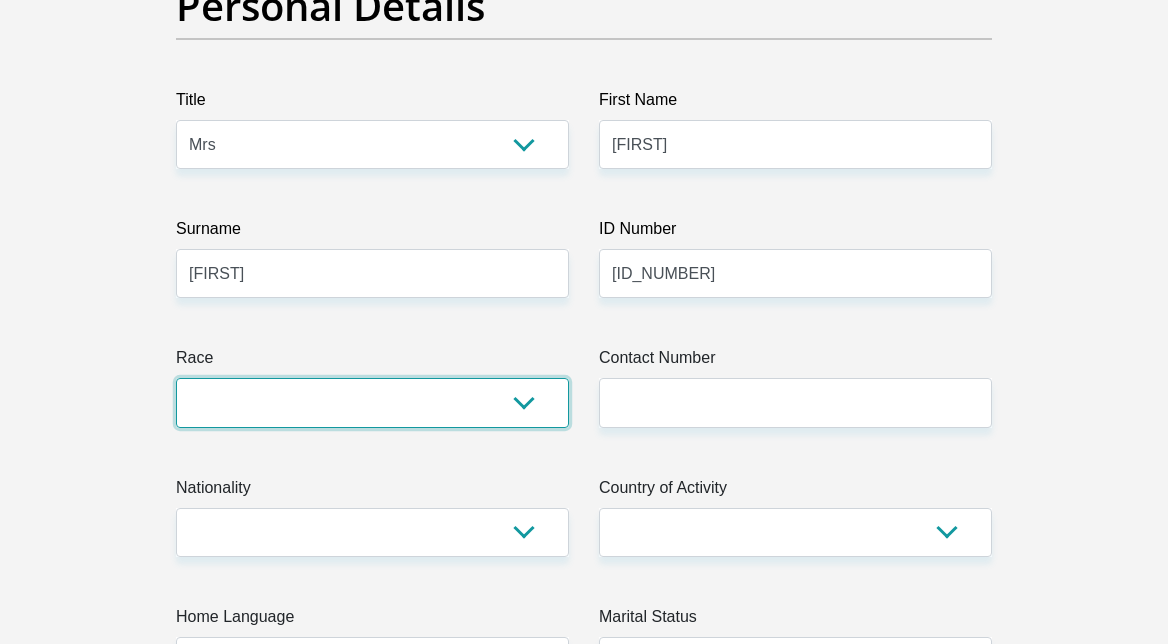 click on "Black
Coloured
Indian
White
Other" at bounding box center (372, 402) 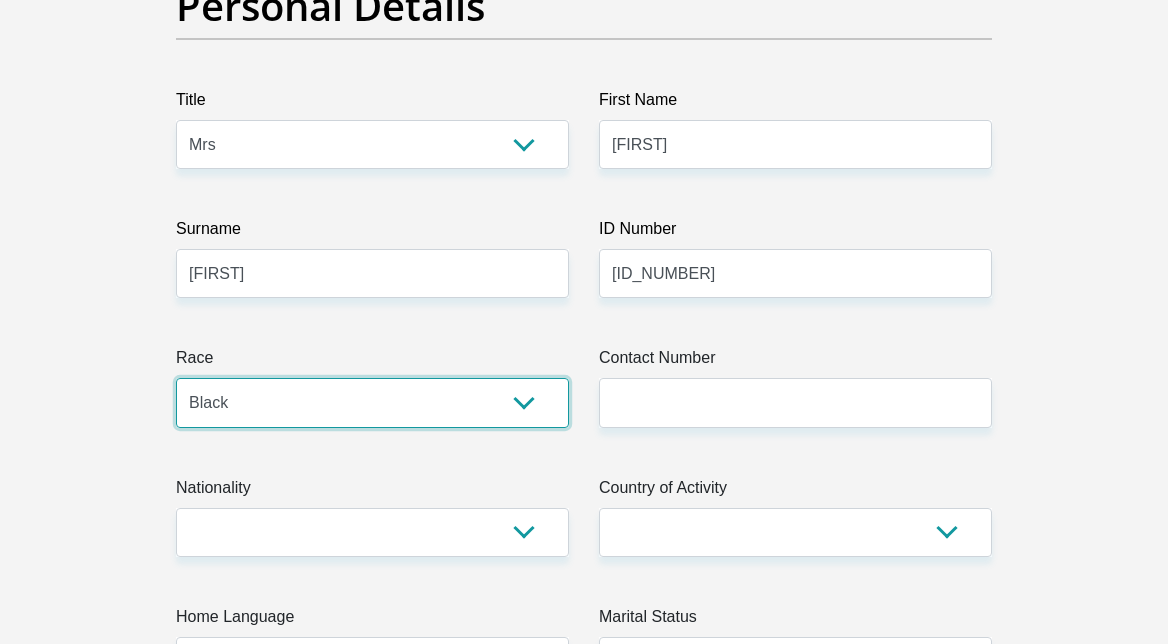 click on "Black
Coloured
Indian
White
Other" at bounding box center [372, 402] 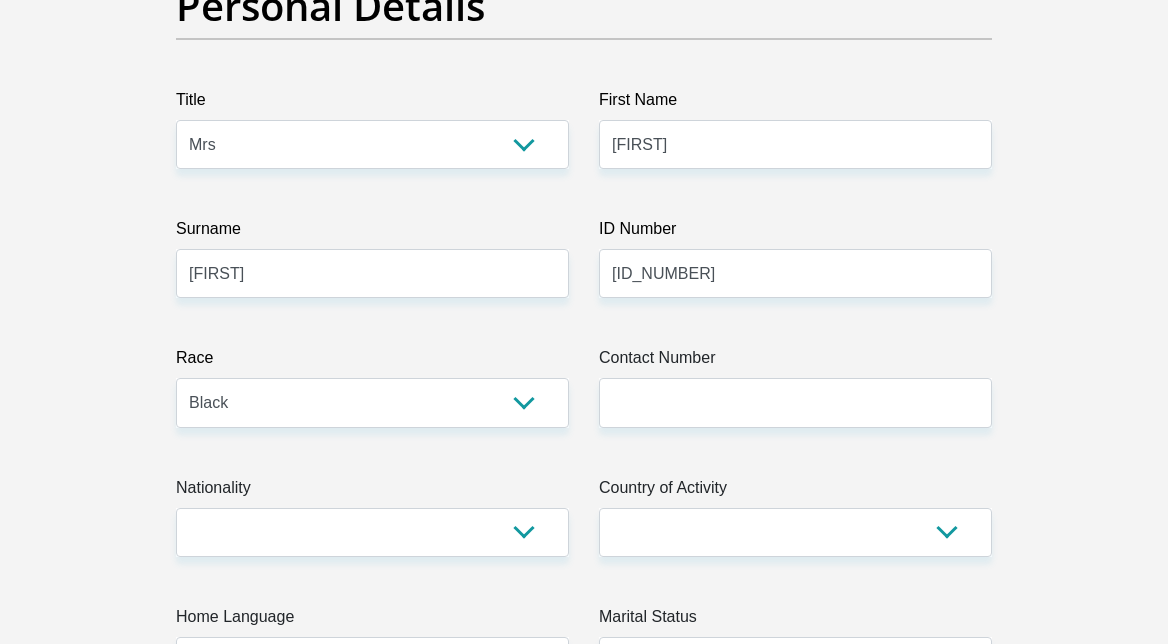 click on "Contact Number" at bounding box center [795, 362] 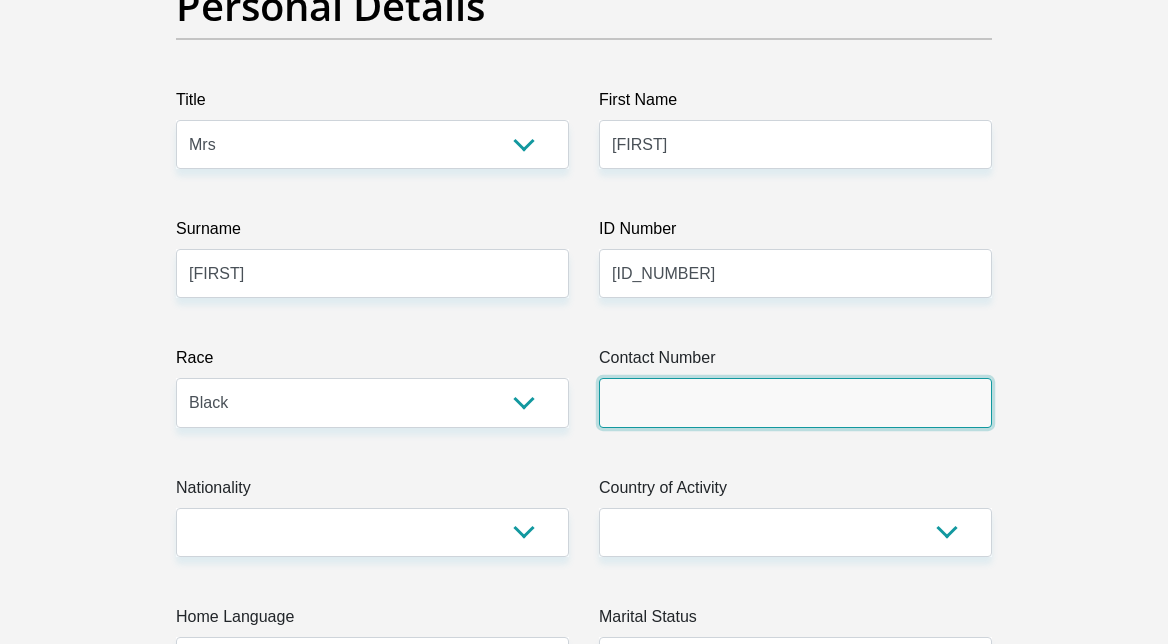 click on "Contact Number" at bounding box center (795, 402) 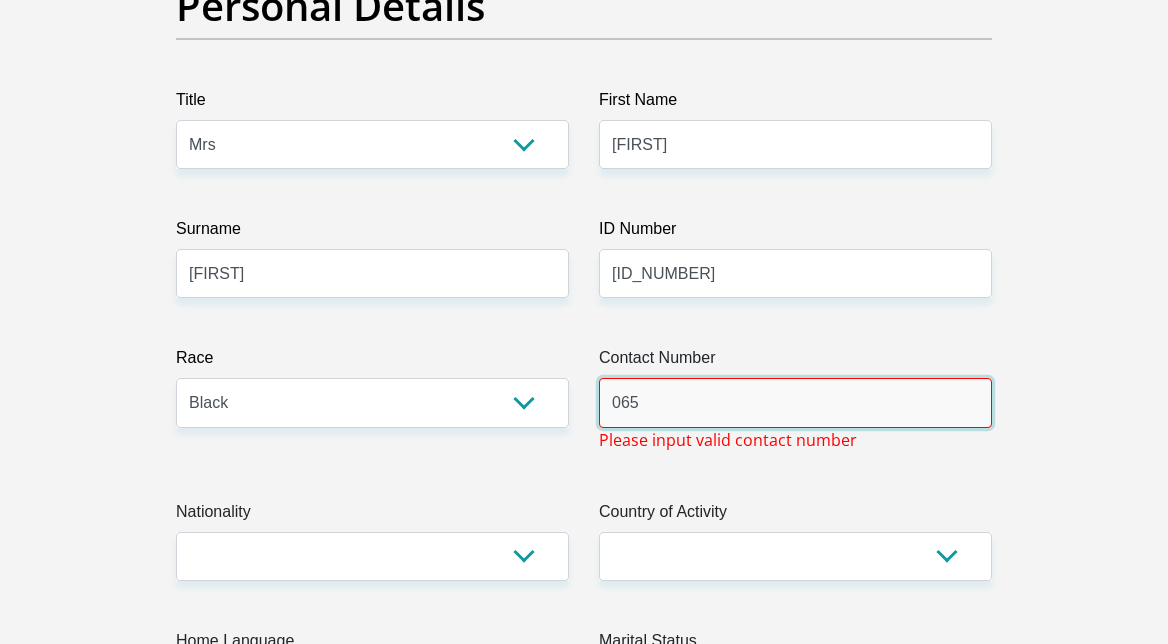 type on "[PHONE]" 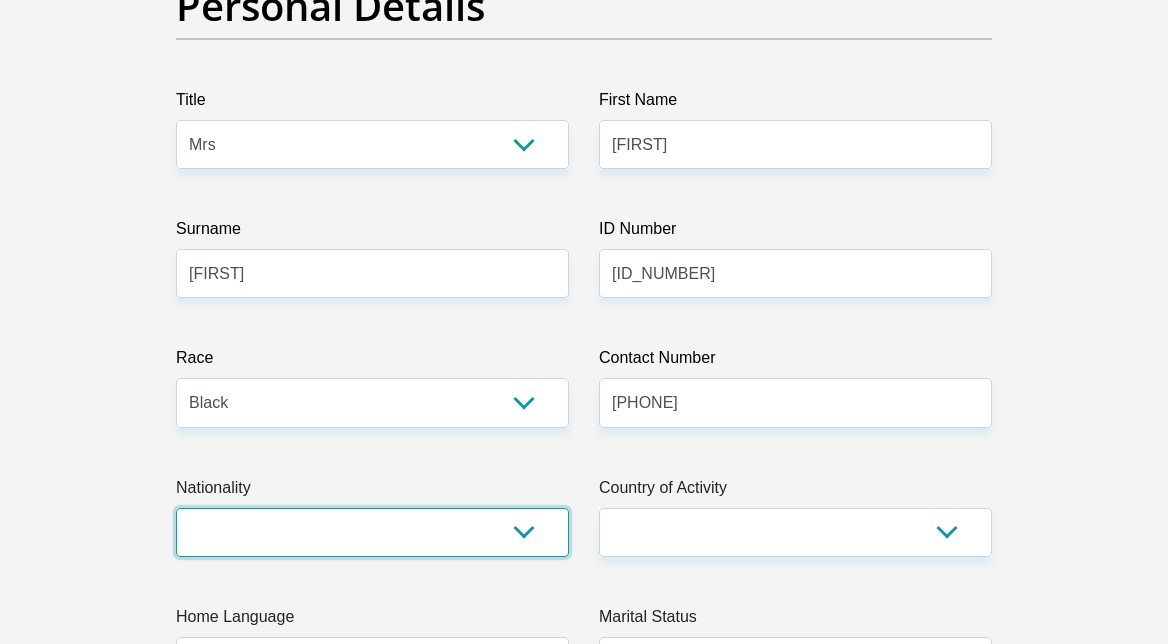 click on "South Africa
Afghanistan
Aland Islands
Albania
Algeria
America Samoa
American Virgin Islands
Andorra
Angola
Anguilla
Antarctica
Antigua and Barbuda
Argentina
Armenia
Aruba
Ascension Island
Australia
Austria
Azerbaijan
Bahamas
Bahrain
Bangladesh
Barbados
Chad" at bounding box center [372, 532] 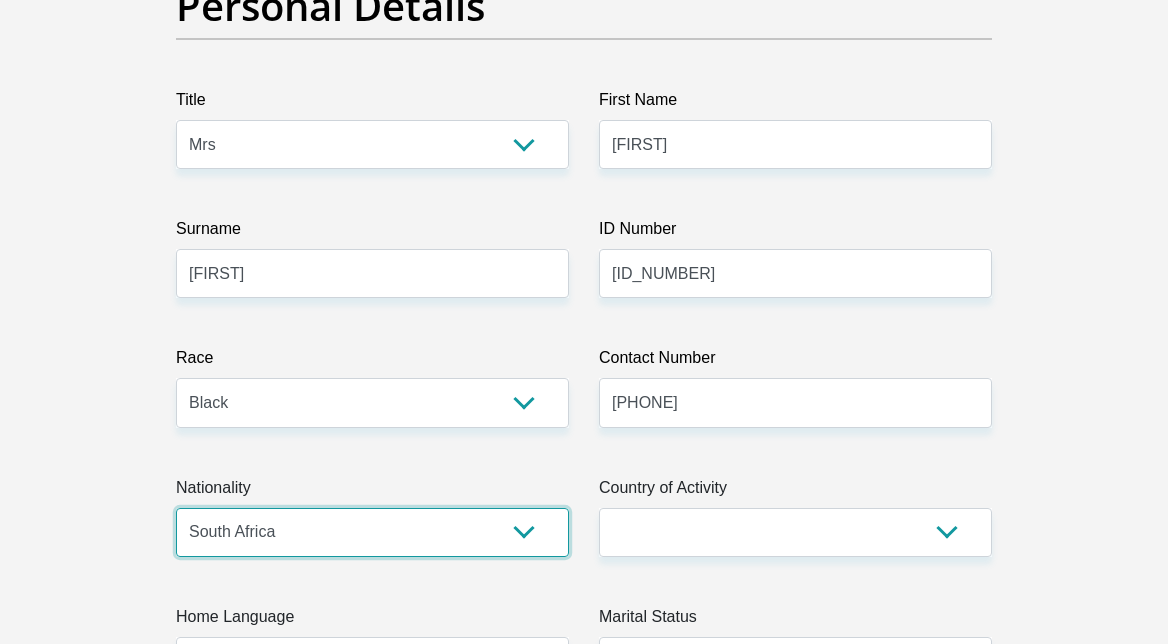 click on "South Africa
Afghanistan
Aland Islands
Albania
Algeria
America Samoa
American Virgin Islands
Andorra
Angola
Anguilla
Antarctica
Antigua and Barbuda
Argentina
Armenia
Aruba
Ascension Island
Australia
Austria
Azerbaijan
Bahamas
Bahrain
Bangladesh
Barbados
Chad" at bounding box center [372, 532] 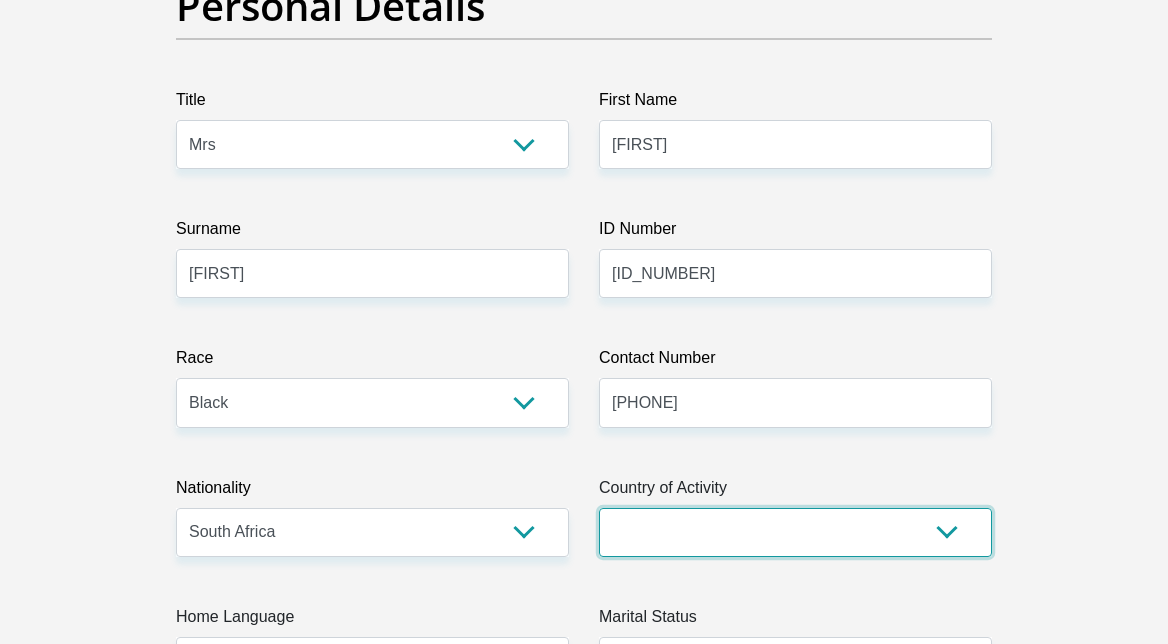 click on "South Africa
Afghanistan
Aland Islands
Albania
Algeria
America Samoa
American Virgin Islands
Andorra
Angola
Anguilla
Antarctica
Antigua and Barbuda
Argentina
Armenia
Aruba
Ascension Island
Australia
Austria
Azerbaijan
Chad" at bounding box center (795, 532) 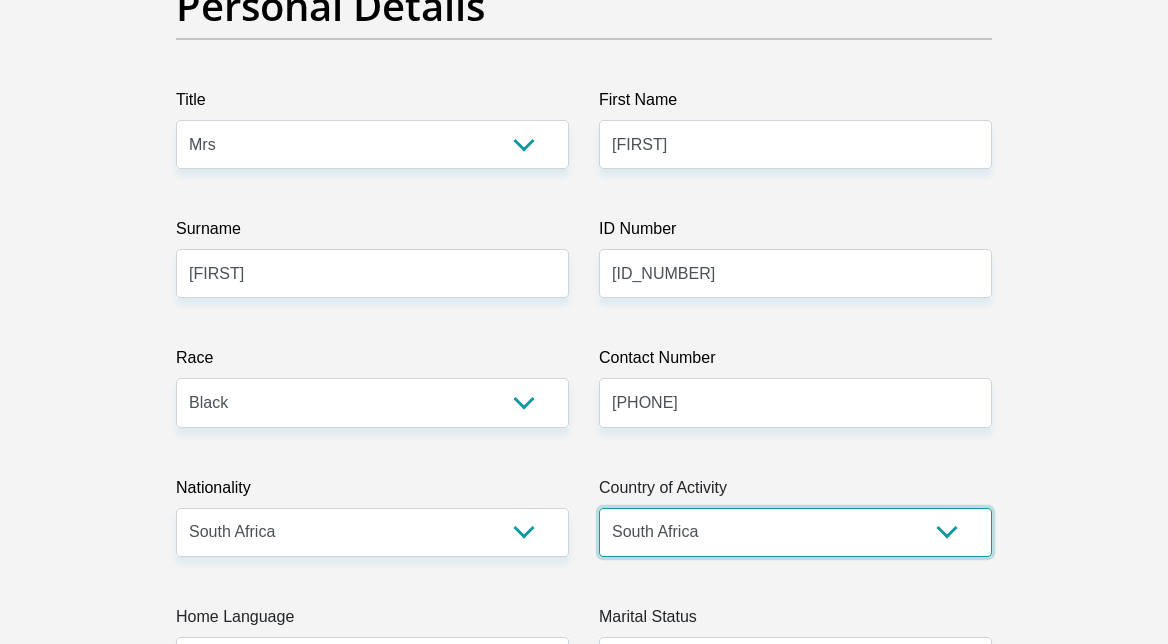 click on "South Africa
Afghanistan
Aland Islands
Albania
Algeria
America Samoa
American Virgin Islands
Andorra
Angola
Anguilla
Antarctica
Antigua and Barbuda
Argentina
Armenia
Aruba
Ascension Island
Australia
Austria
Azerbaijan
Chad" at bounding box center (795, 532) 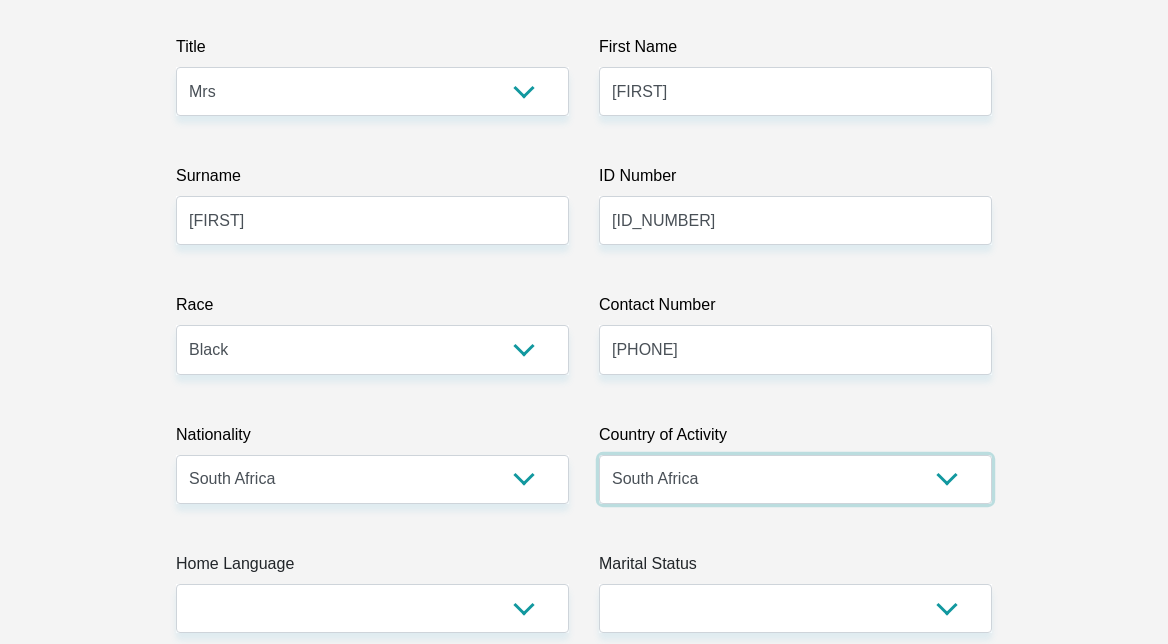scroll, scrollTop: 500, scrollLeft: 0, axis: vertical 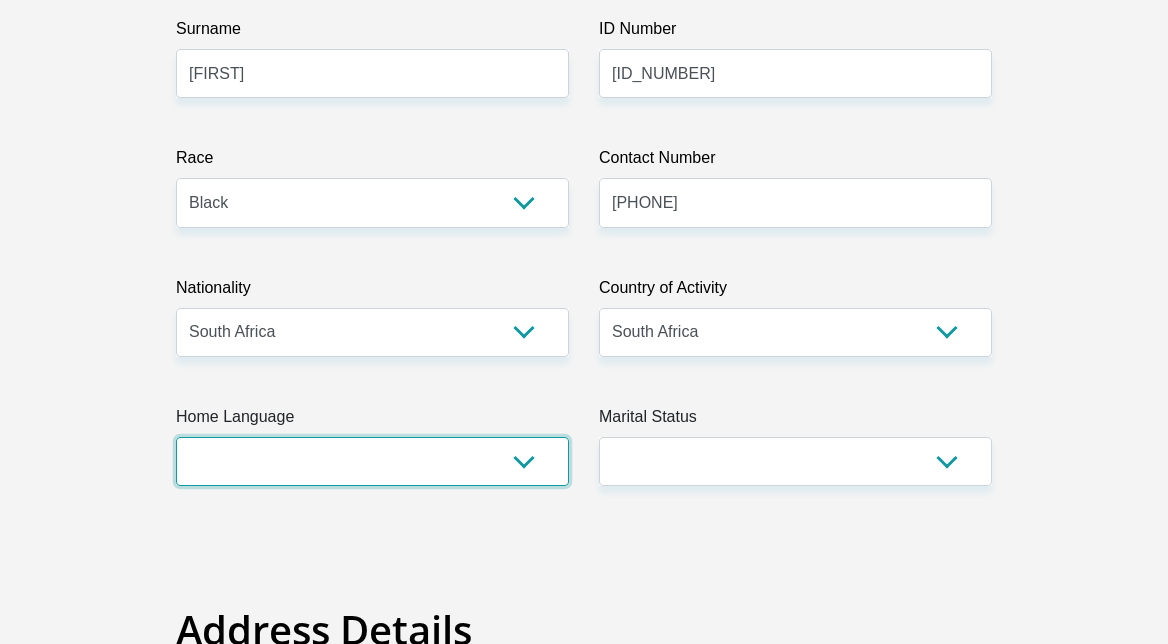 click on "Afrikaans
English
Sepedi
South Ndebele
Southern Sotho
Swati
Tsonga
Tswana
Venda
Xhosa
Zulu
Other" at bounding box center (372, 461) 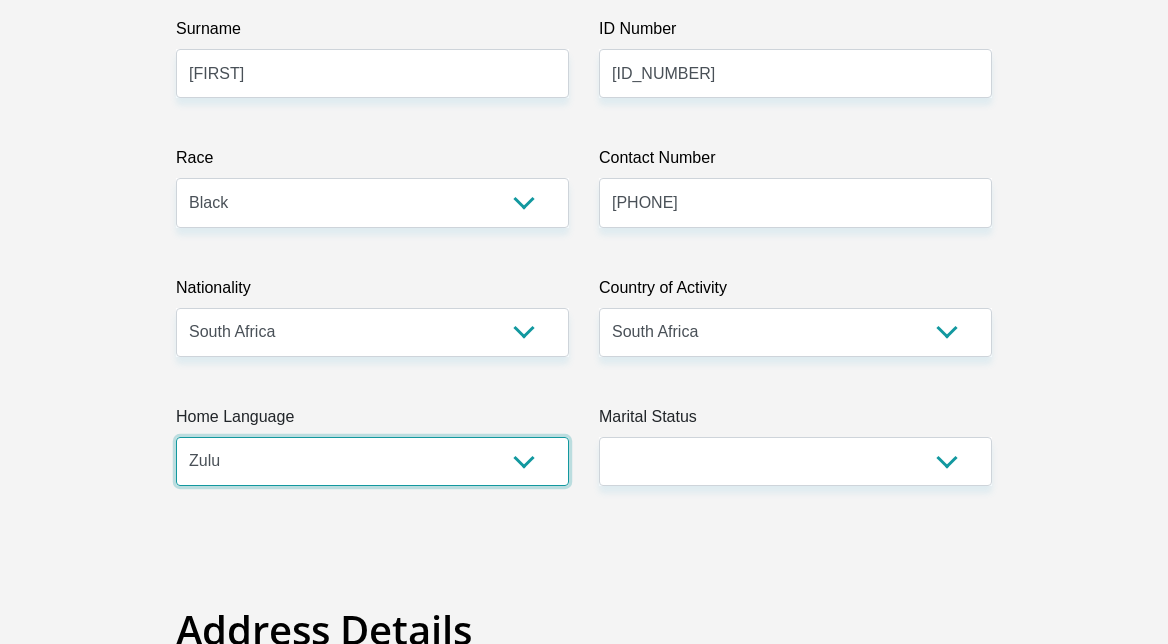click on "Afrikaans
English
Sepedi
South Ndebele
Southern Sotho
Swati
Tsonga
Tswana
Venda
Xhosa
Zulu
Other" at bounding box center [372, 461] 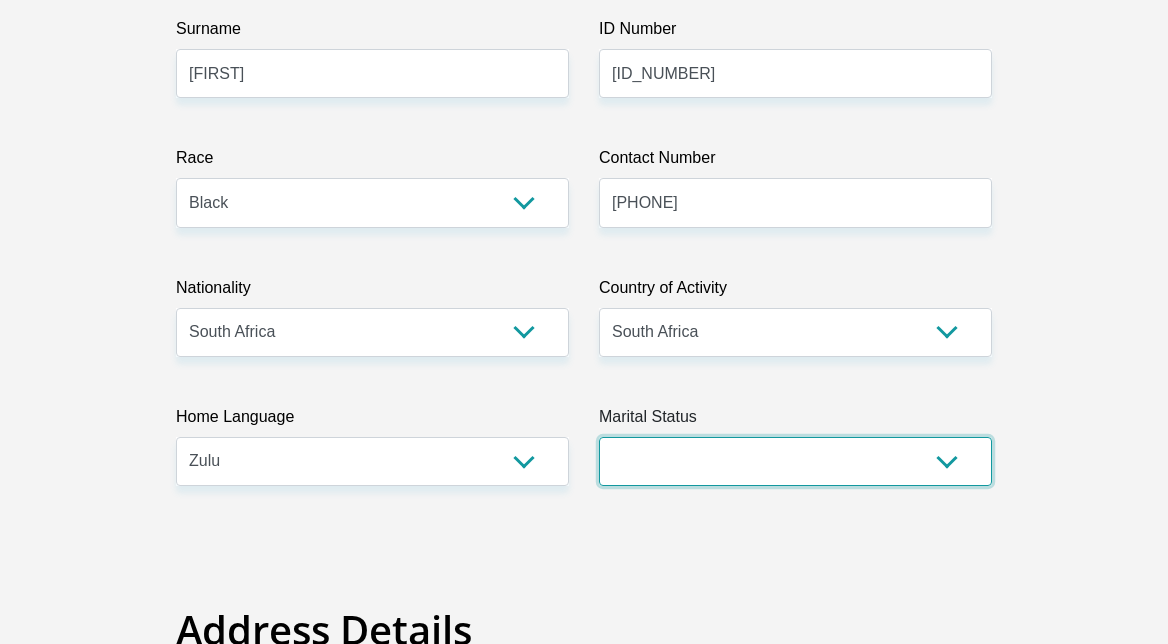 click on "Married ANC
Single
Divorced
Widowed
Married COP or Customary Law" at bounding box center (795, 461) 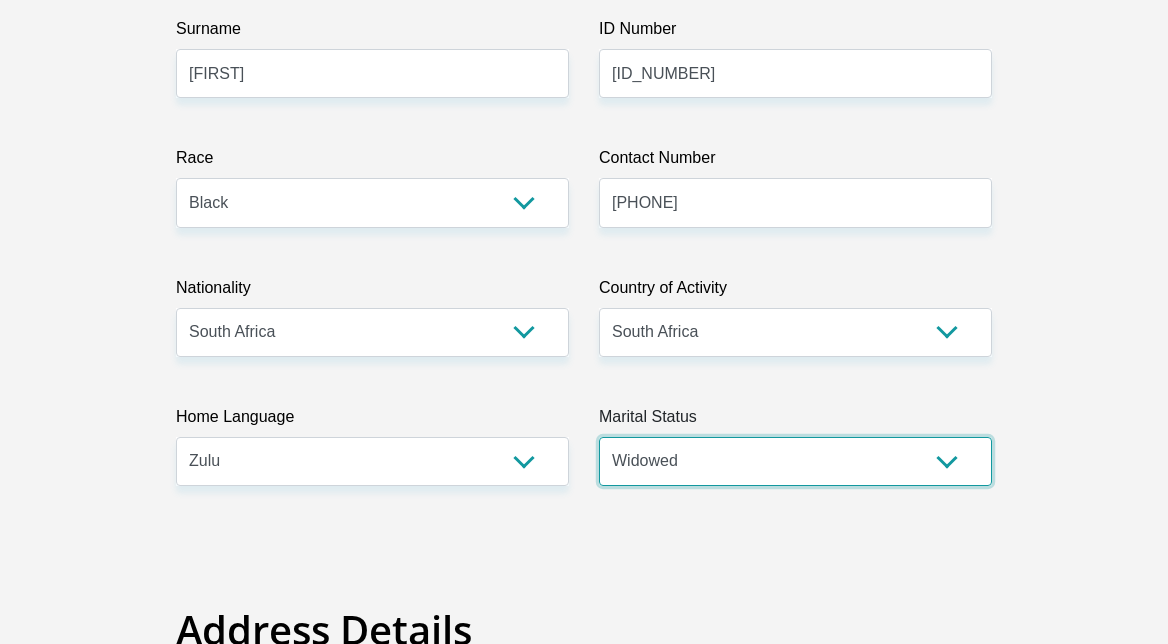 click on "Married ANC
Single
Divorced
Widowed
Married COP or Customary Law" at bounding box center [795, 461] 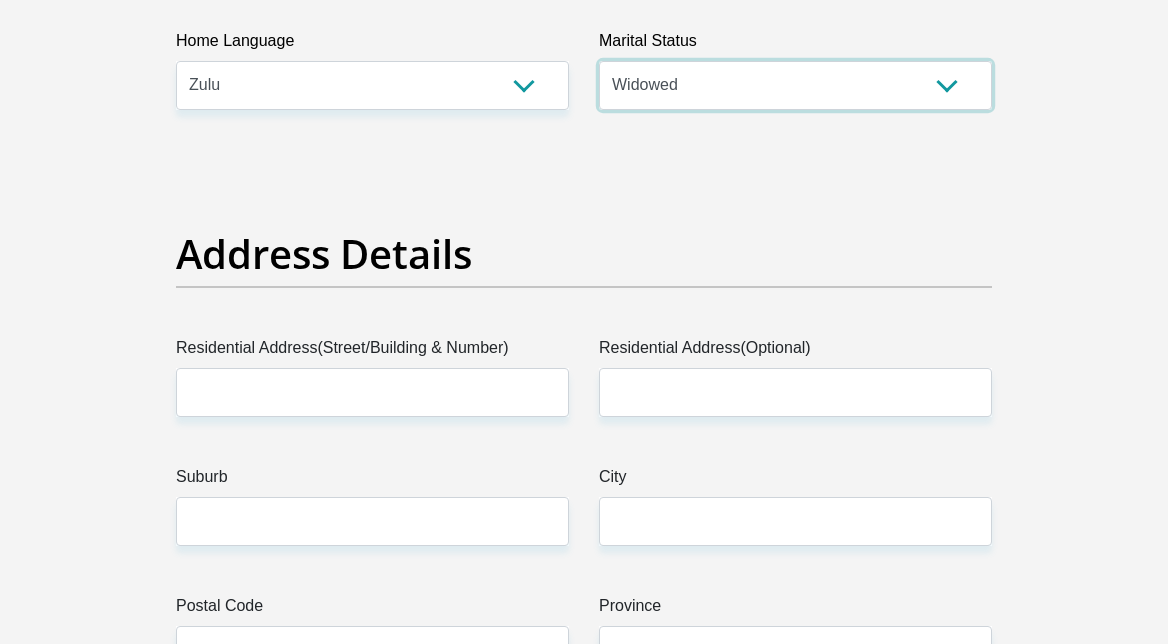 scroll, scrollTop: 900, scrollLeft: 0, axis: vertical 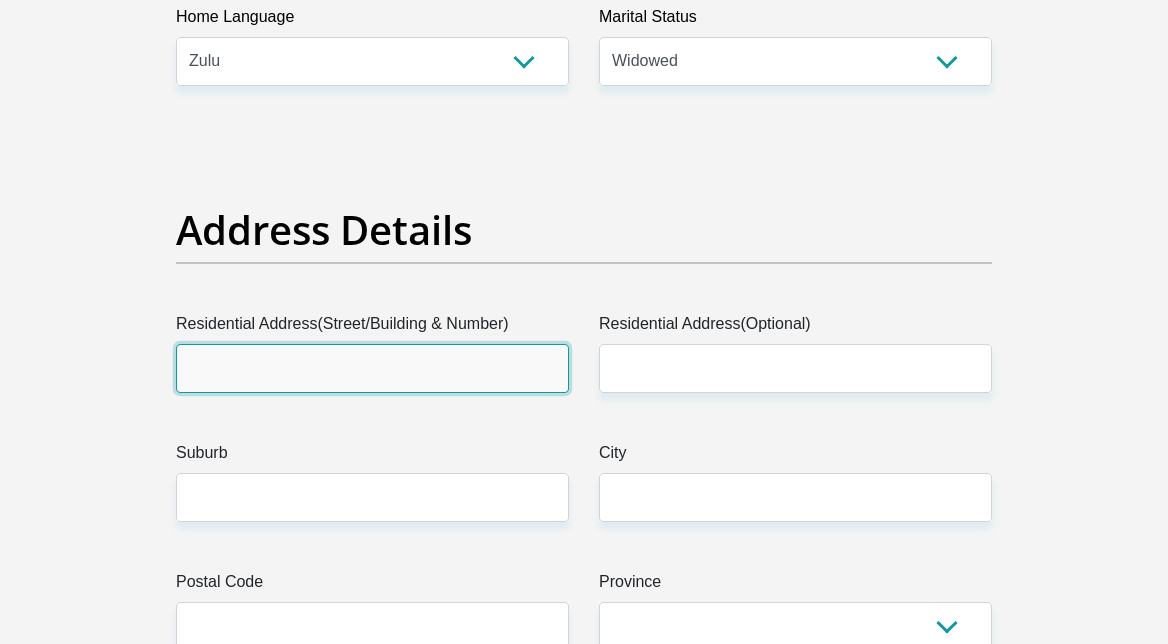 click on "Residential Address(Street/Building & Number)" at bounding box center (372, 368) 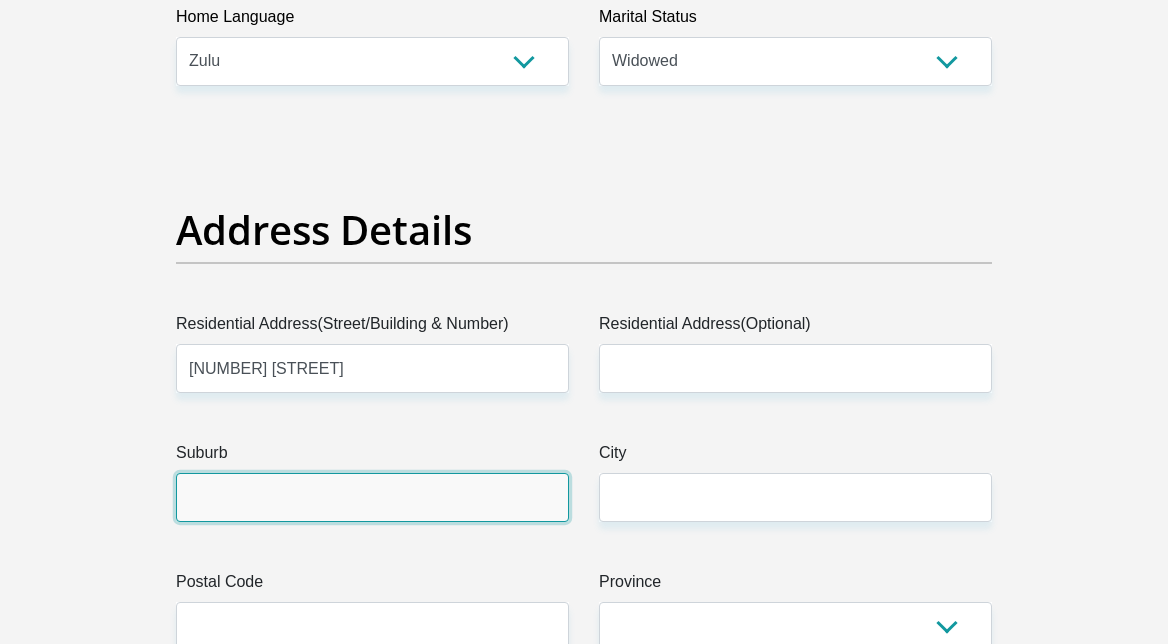 type on "Durban" 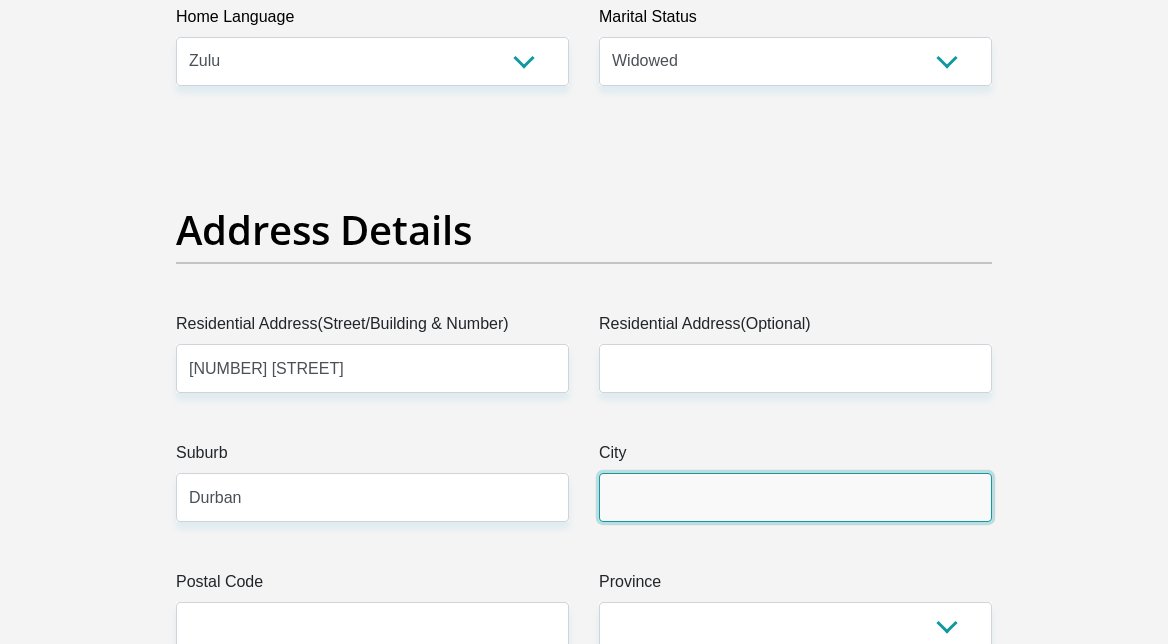 type on "Durban" 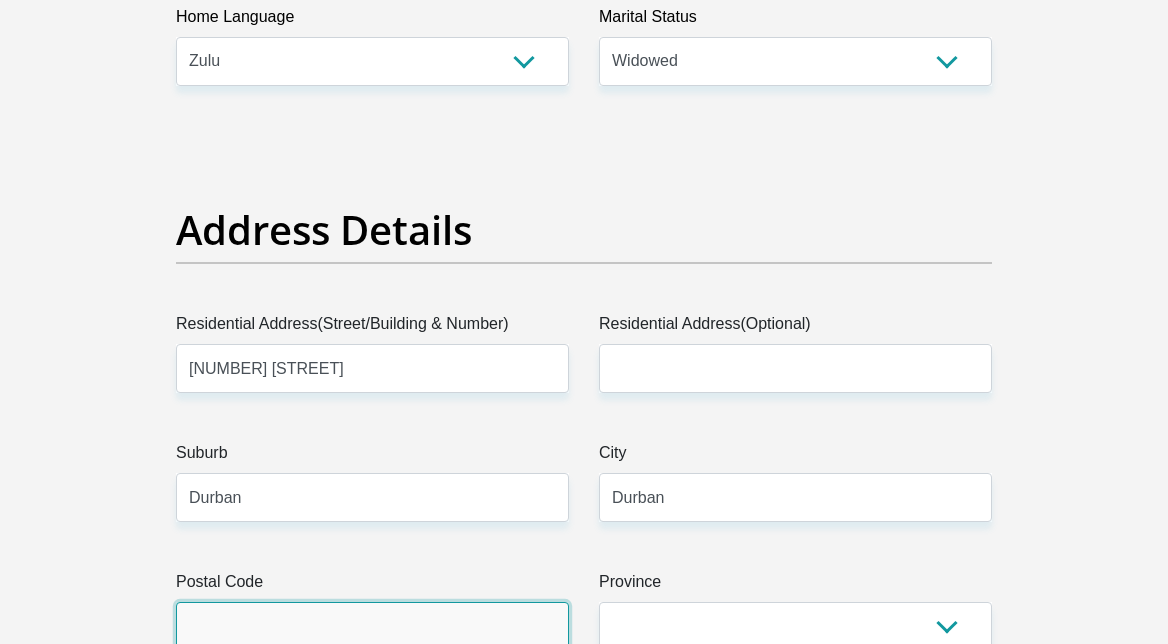 type on "4037" 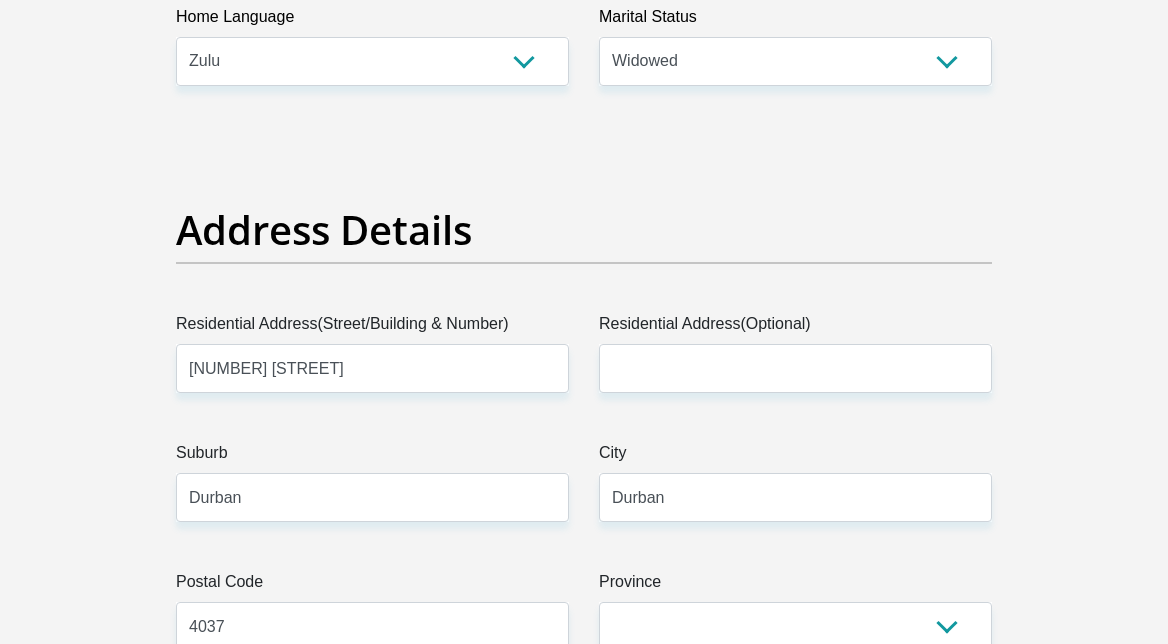 type on "[USERNAME]@[DOMAIN]" 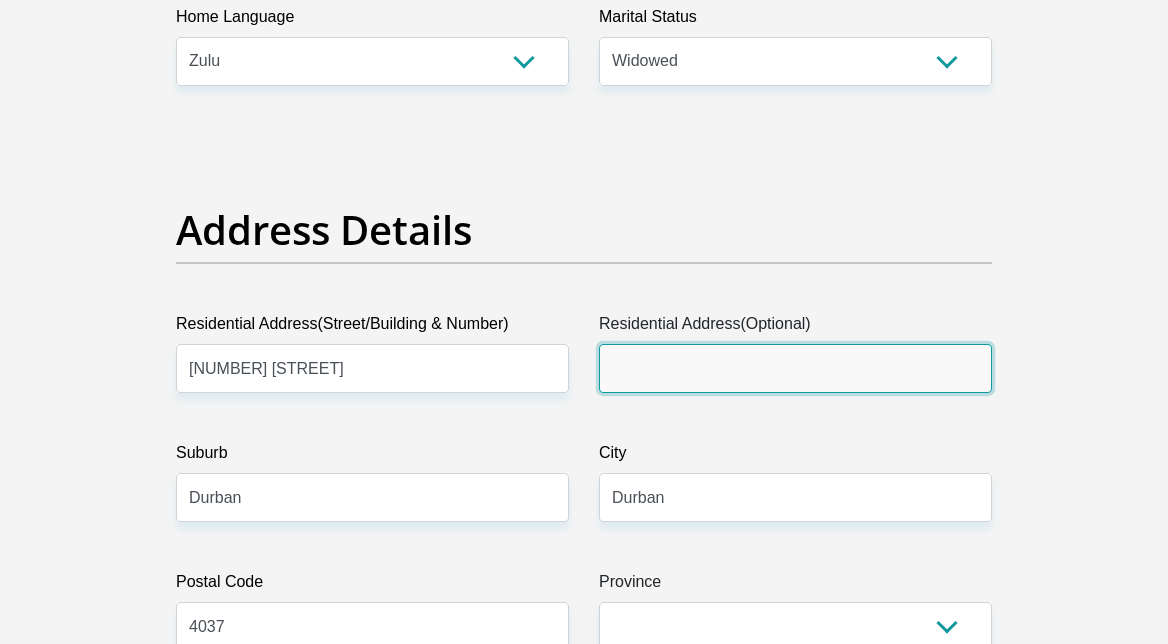 click on "Residential Address(Optional)" at bounding box center [795, 368] 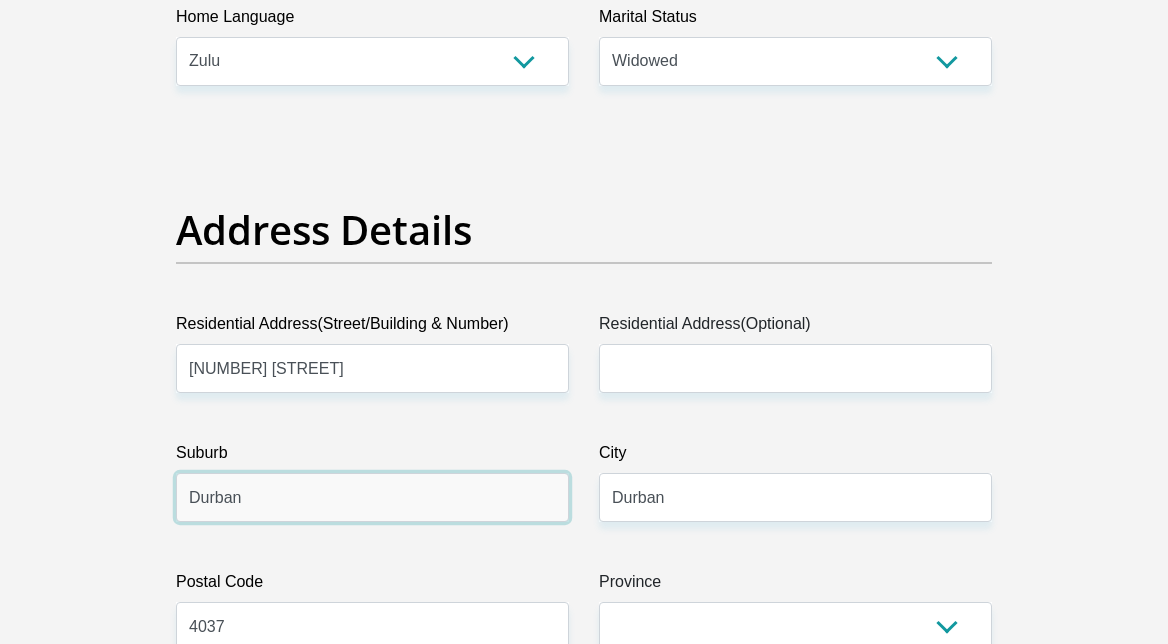 click on "Durban" at bounding box center (372, 497) 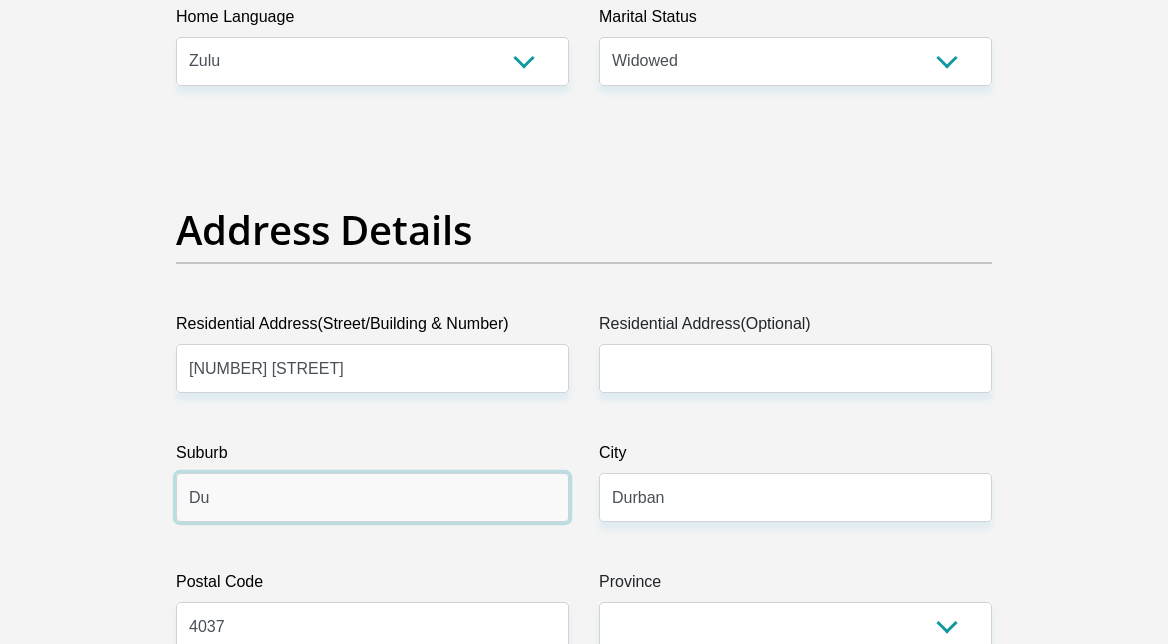 type on "D" 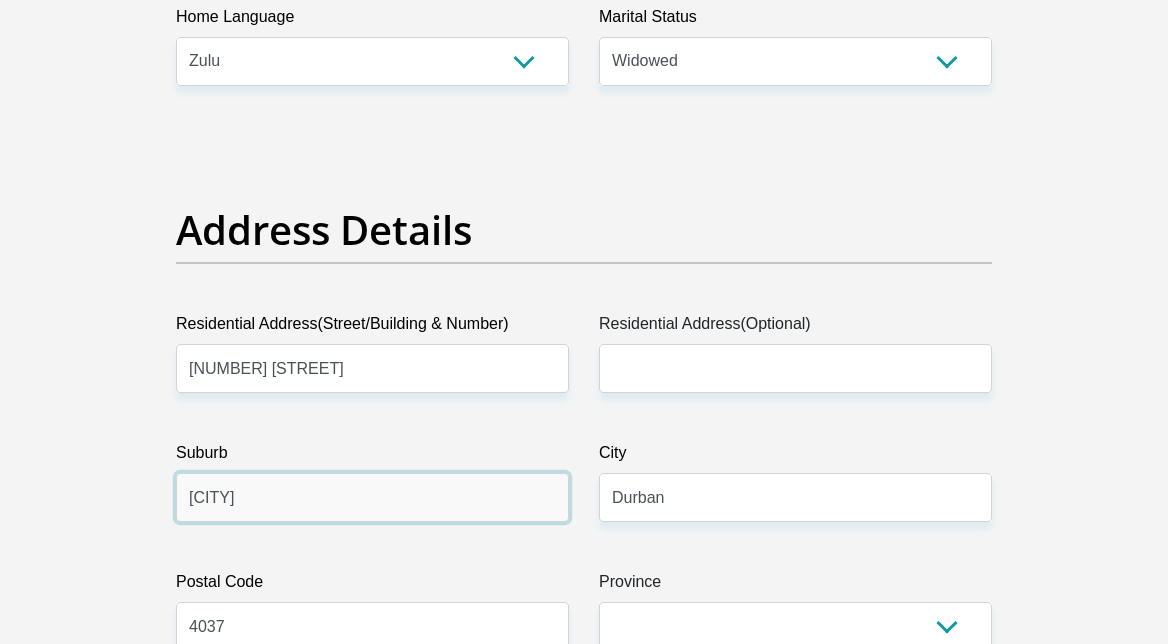 scroll, scrollTop: 800, scrollLeft: 0, axis: vertical 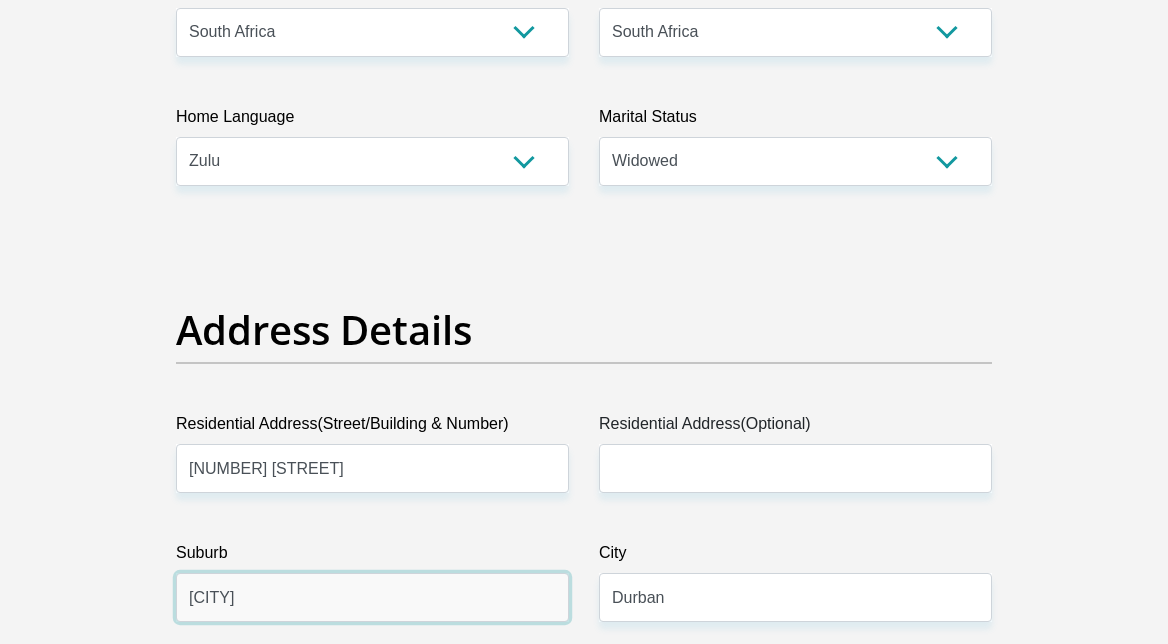 type on "[CITY] [DIRECTION]" 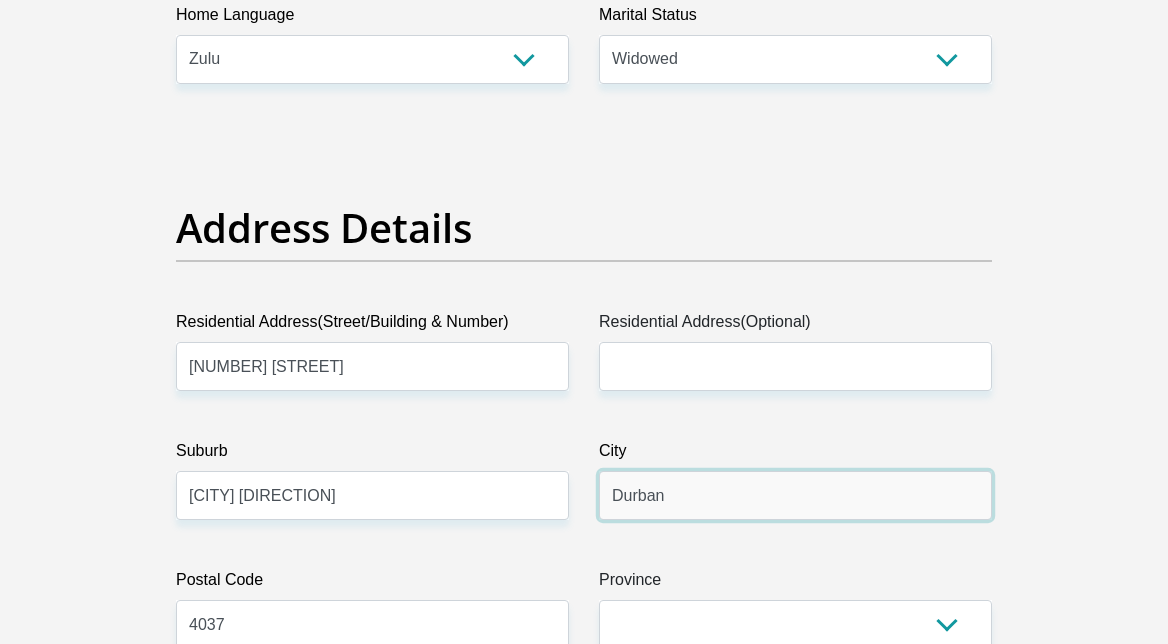 scroll, scrollTop: 1000, scrollLeft: 0, axis: vertical 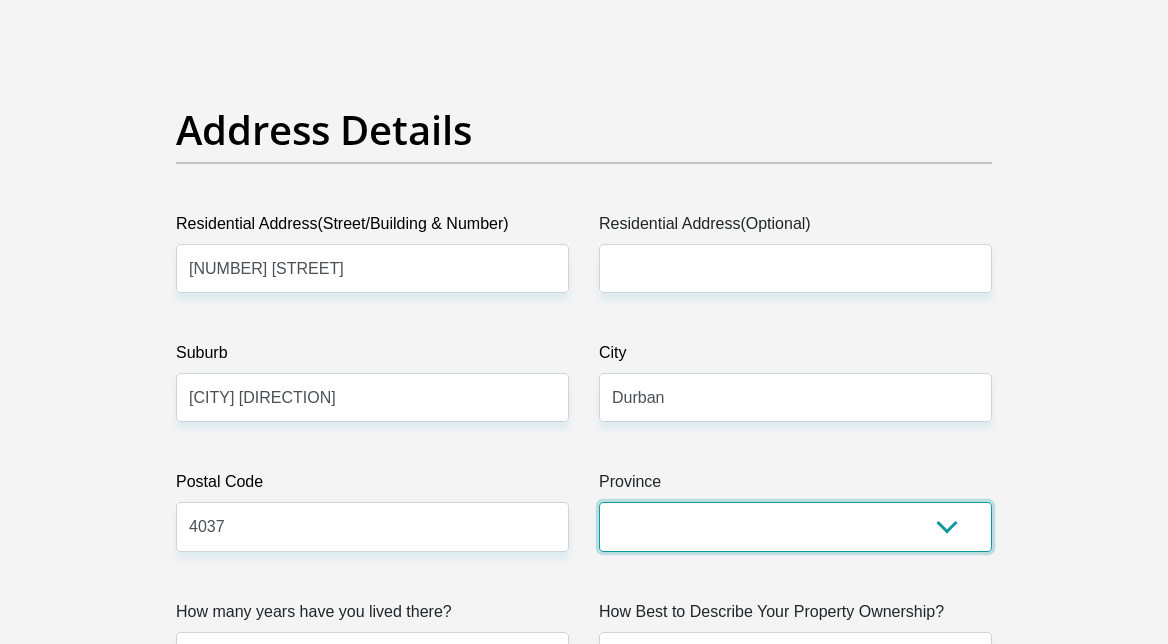 click on "Eastern Cape
Free State
Gauteng
KwaZulu-Natal
Limpopo
Mpumalanga
Northern Cape
North West
Western Cape" at bounding box center [795, 526] 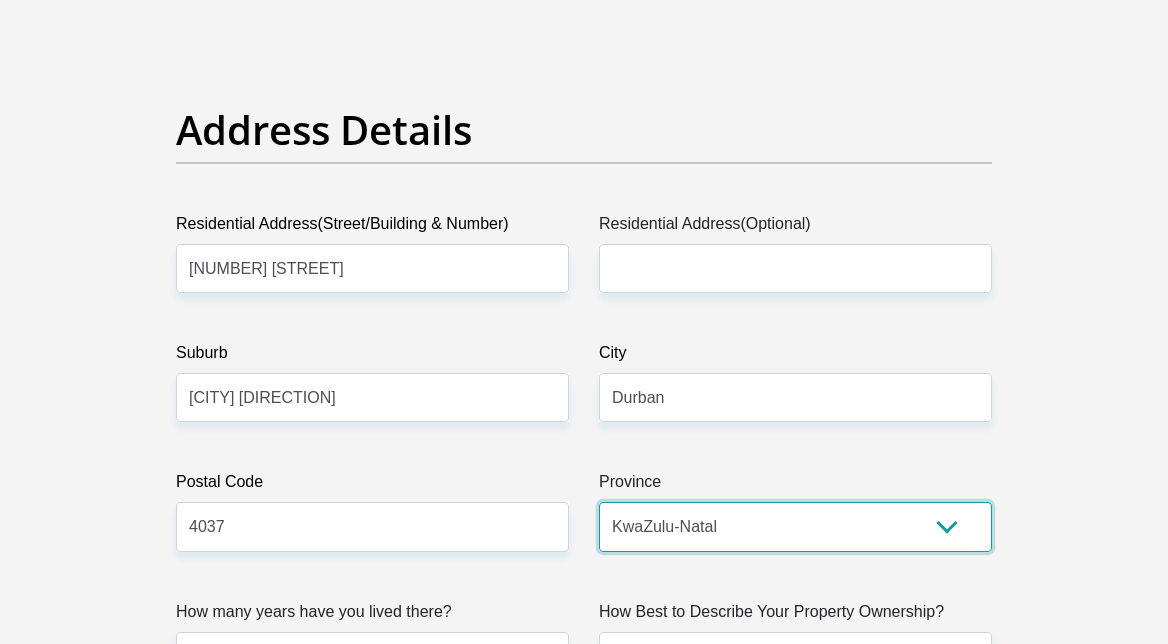 click on "Eastern Cape
Free State
Gauteng
KwaZulu-Natal
Limpopo
Mpumalanga
Northern Cape
North West
Western Cape" at bounding box center (795, 526) 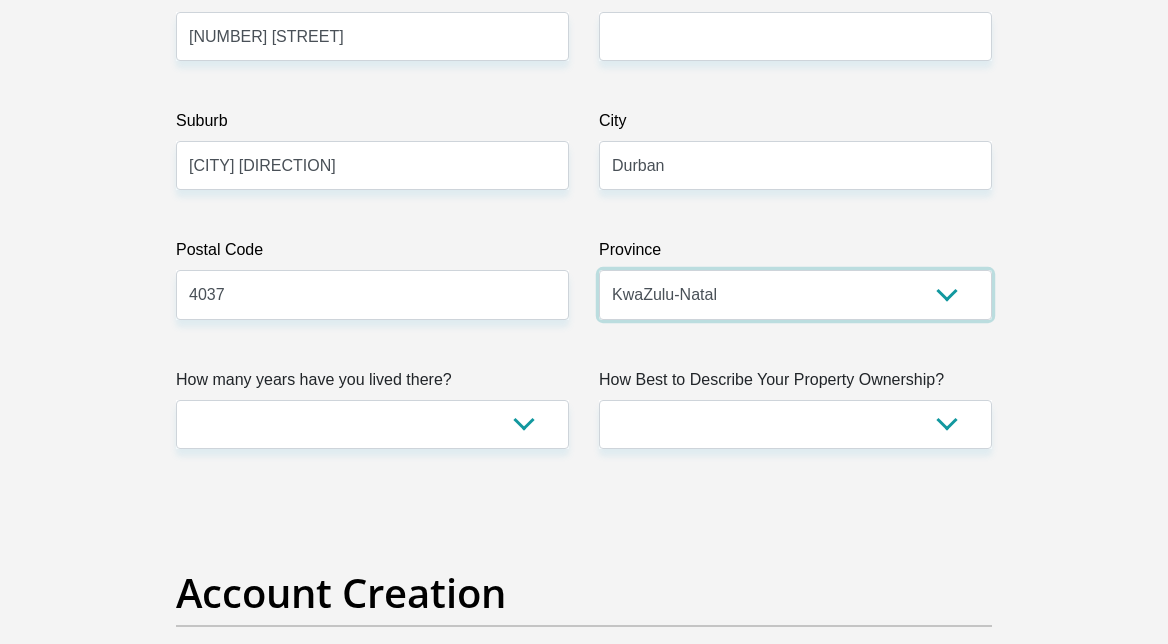 scroll, scrollTop: 1300, scrollLeft: 0, axis: vertical 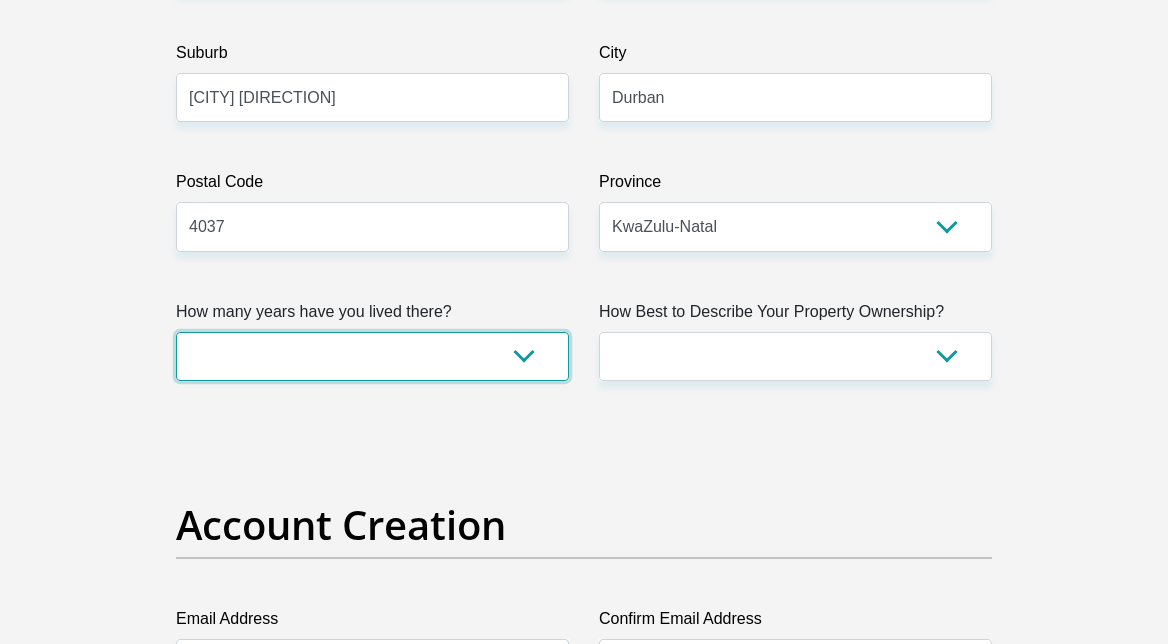 click on "less than 1 year
1-3 years
3-5 years
5+ years" at bounding box center (372, 356) 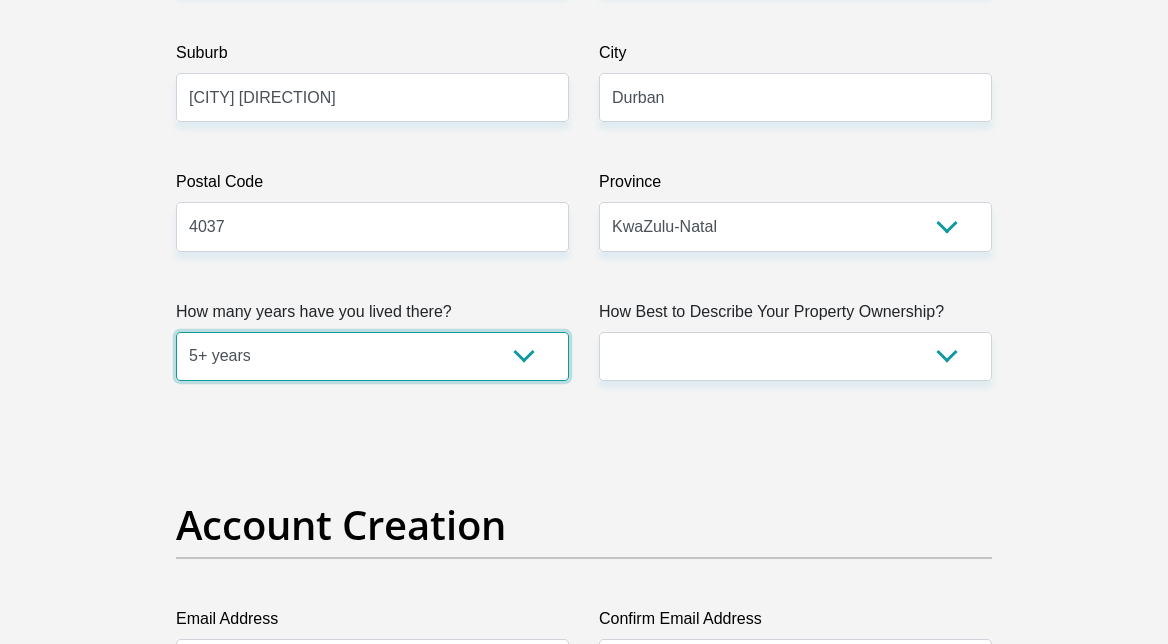 click on "less than 1 year
1-3 years
3-5 years
5+ years" at bounding box center (372, 356) 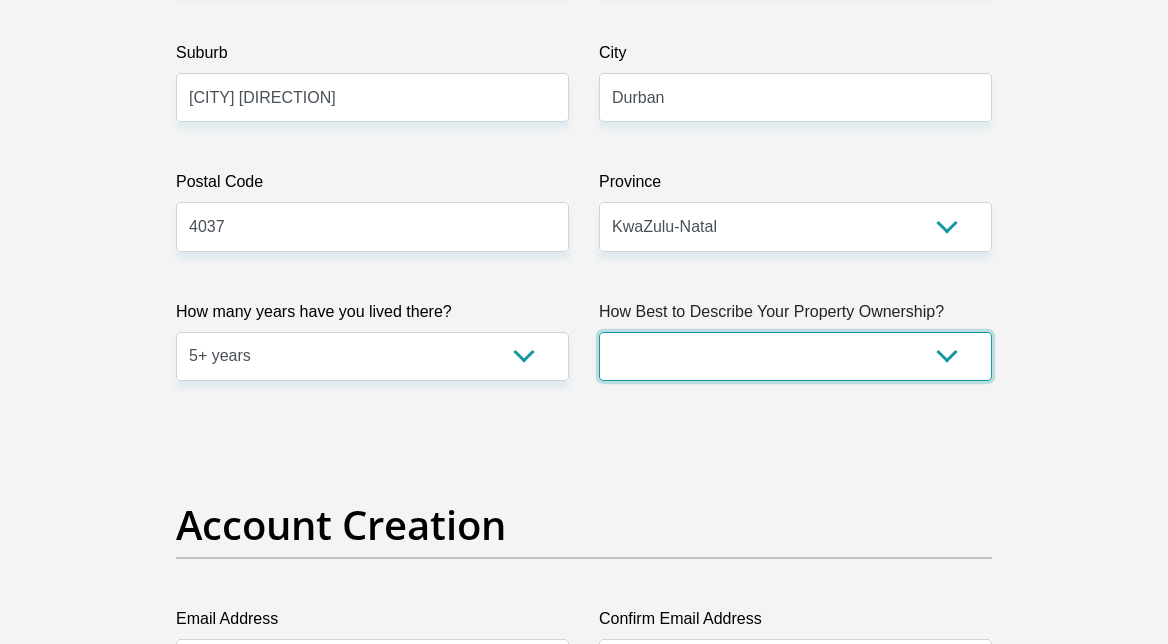 click on "Owned
Rented
Family Owned
Company Dwelling" at bounding box center (795, 356) 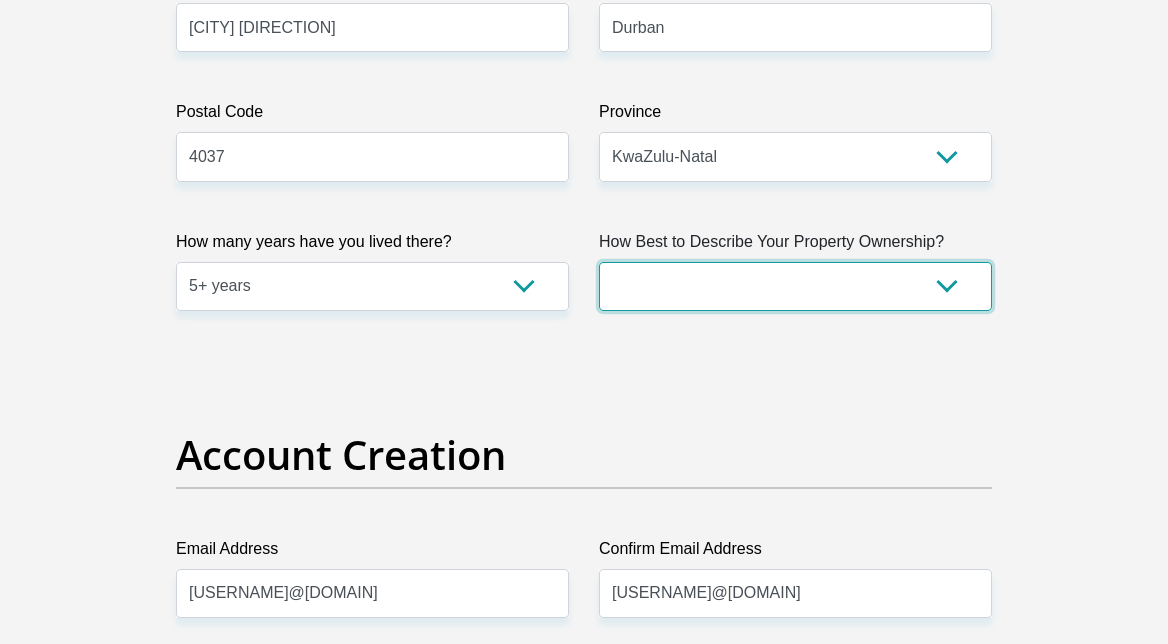 scroll, scrollTop: 1500, scrollLeft: 0, axis: vertical 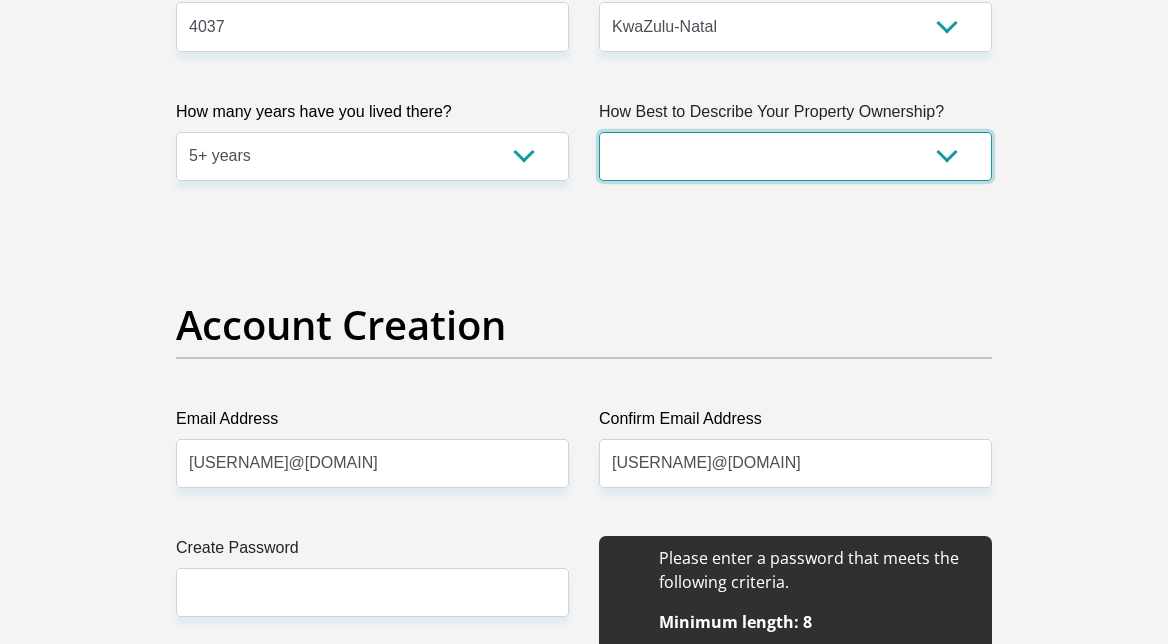 click on "Owned
Rented
Family Owned
Company Dwelling" at bounding box center (795, 156) 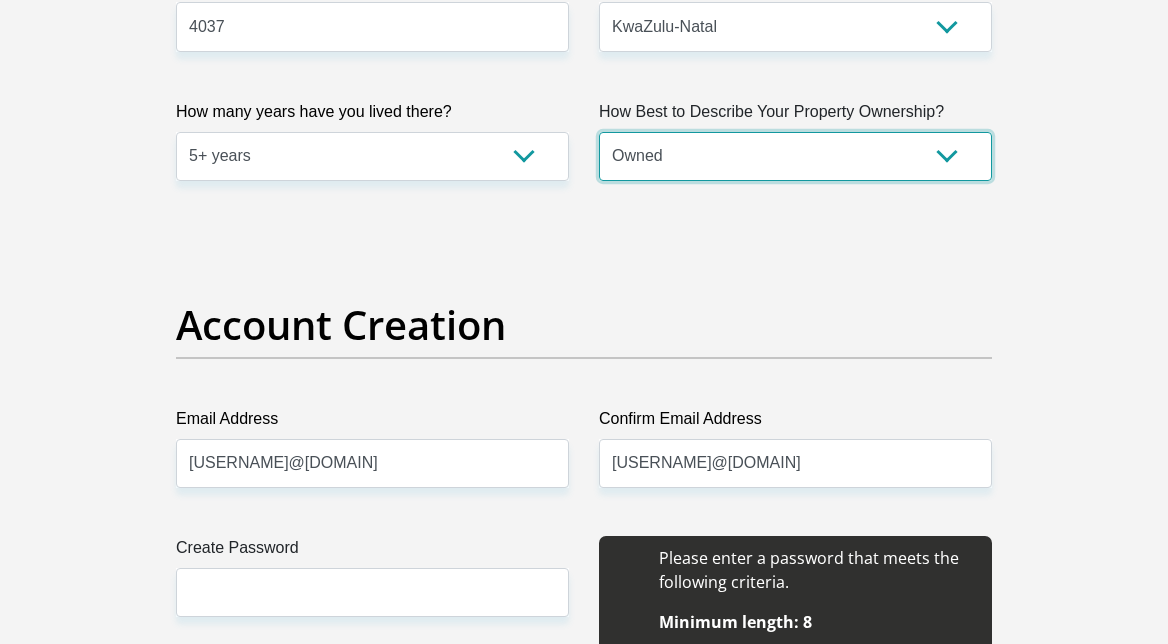 click on "Owned
Rented
Family Owned
Company Dwelling" at bounding box center [795, 156] 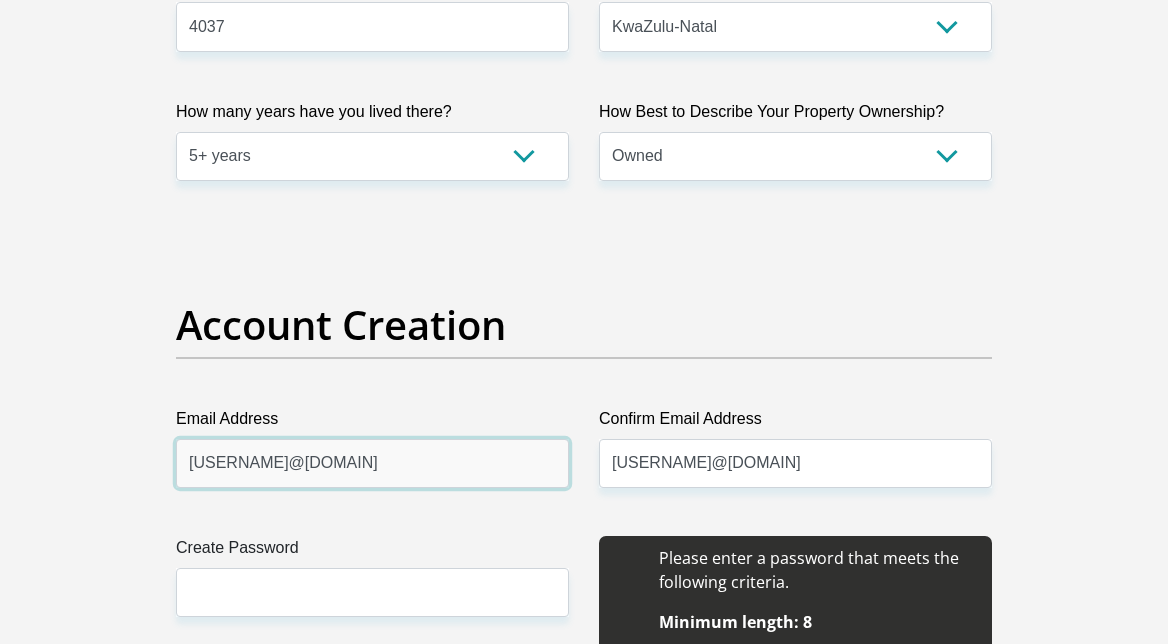 drag, startPoint x: 472, startPoint y: 470, endPoint x: 189, endPoint y: 473, distance: 283.0159 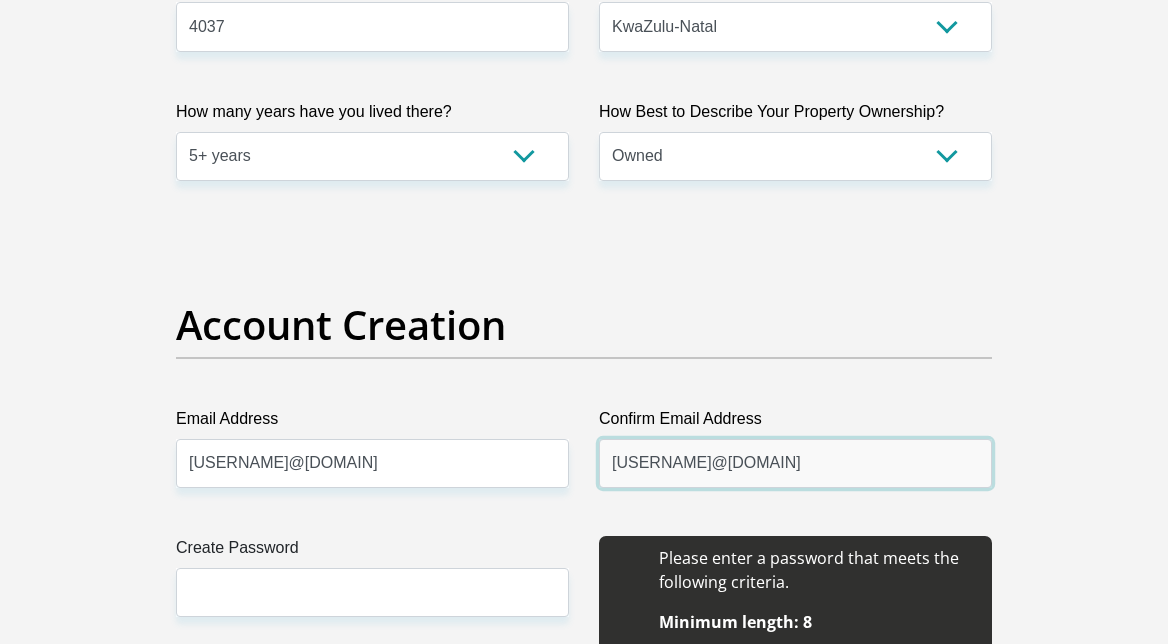 click on "[USERNAME]@[DOMAIN]" at bounding box center [795, 463] 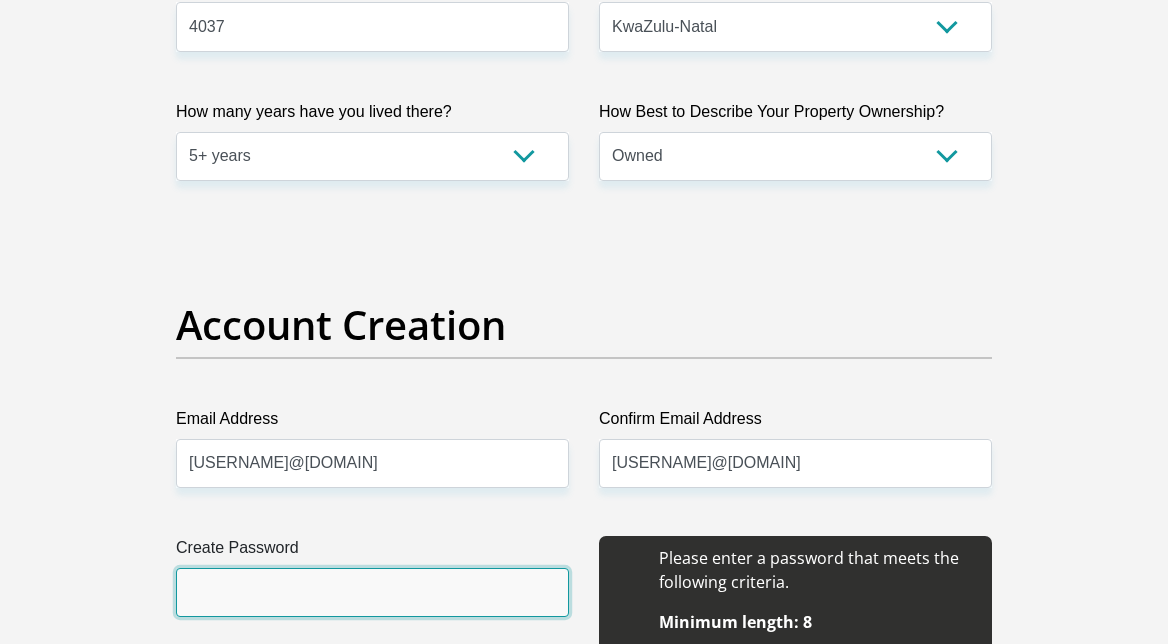 click on "Create Password" at bounding box center [372, 592] 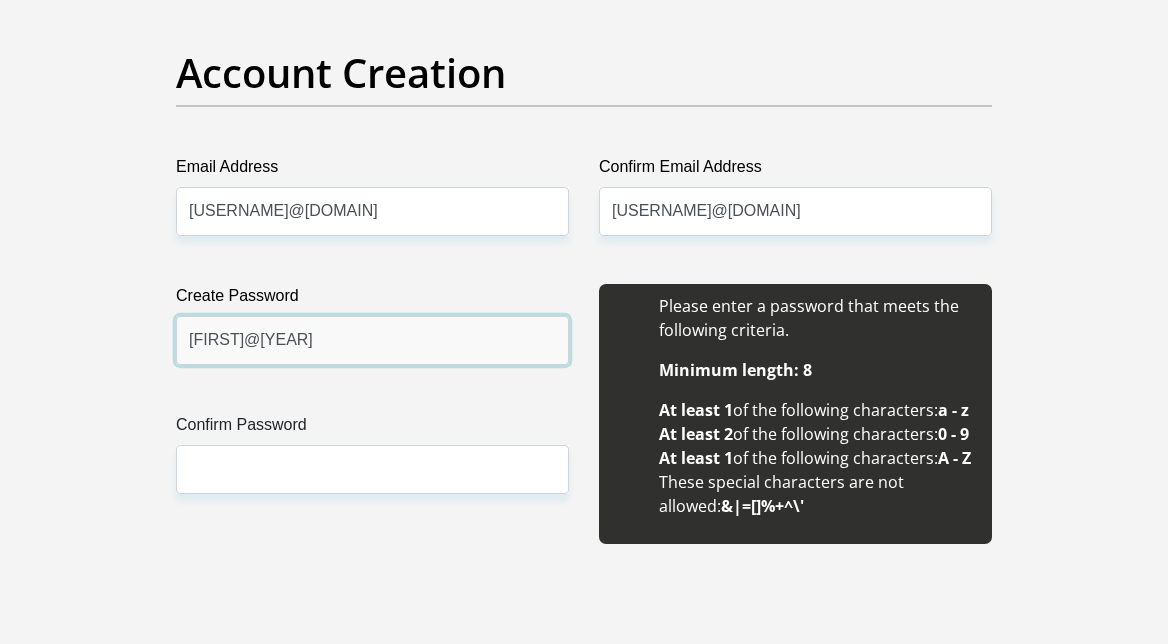 scroll, scrollTop: 1800, scrollLeft: 0, axis: vertical 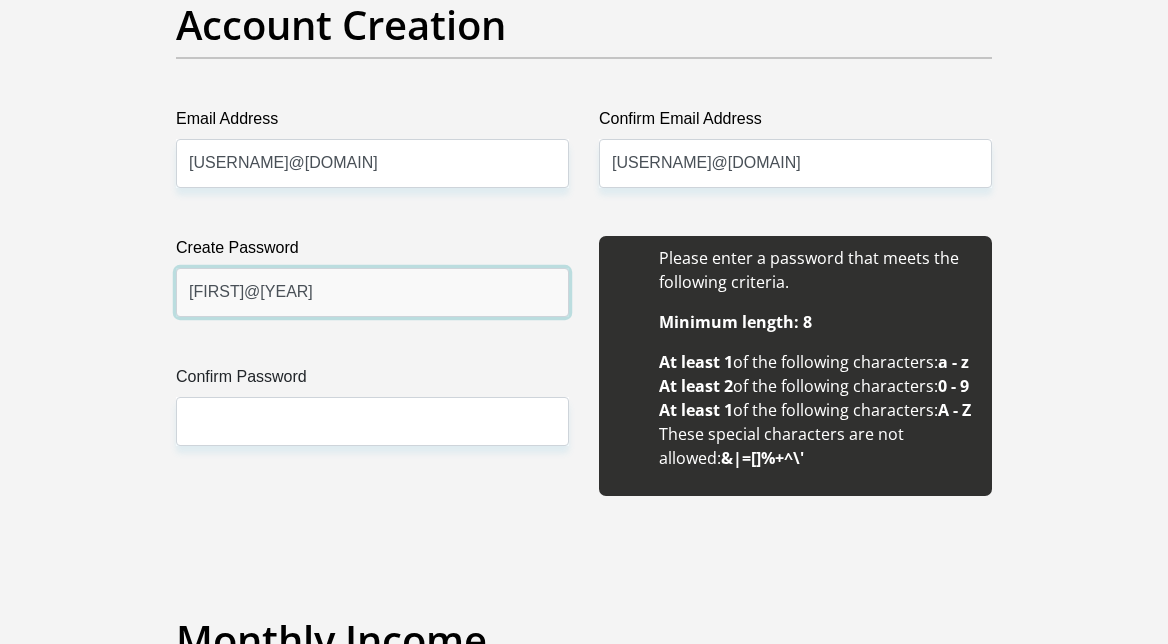 type on "[FIRST]@[YEAR]" 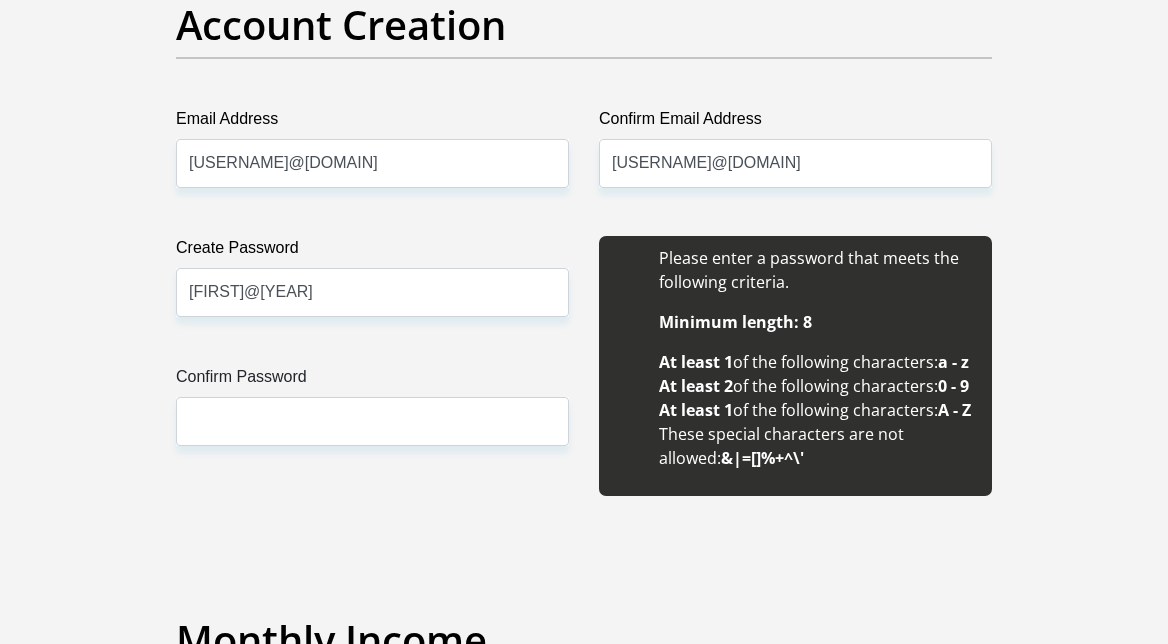 click on "Personal Details
Title
Mr
Ms
Mrs
Dr
Other
First Name
[FIRST]
Surname
[LAST]
ID Number
[ID_NUMBER]
Please input valid ID number
Race
Black
Coloured
Indian
White
Other
Contact Number
[PHONE]
Please input valid contact number
Nationality" at bounding box center [584, 1916] 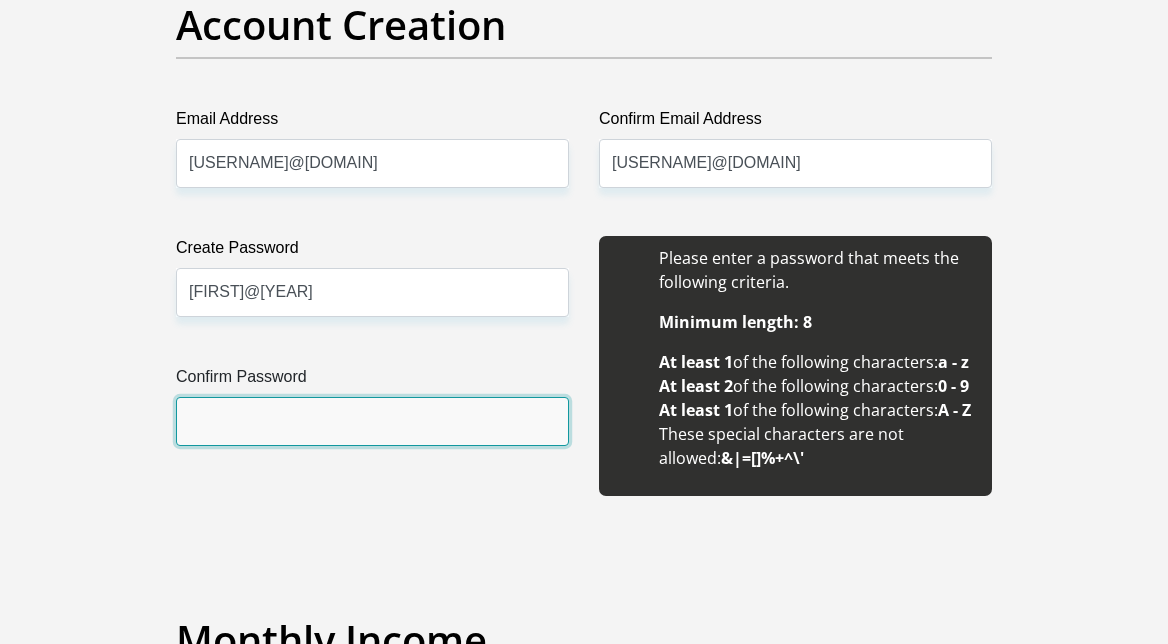 click on "Confirm Password" at bounding box center (372, 421) 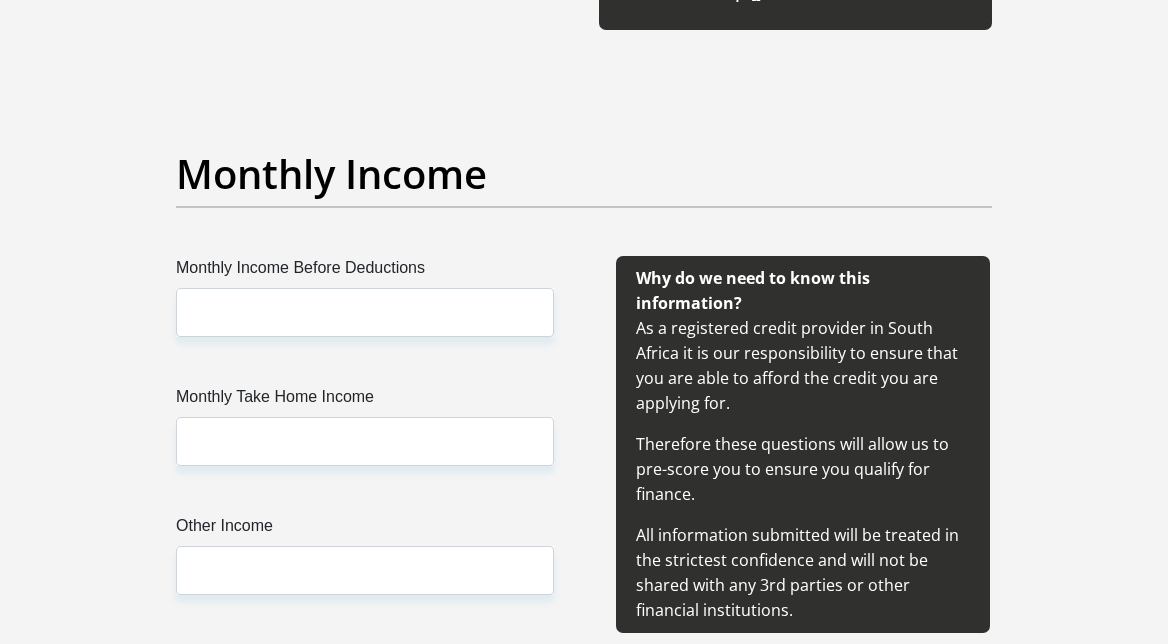 scroll, scrollTop: 2300, scrollLeft: 0, axis: vertical 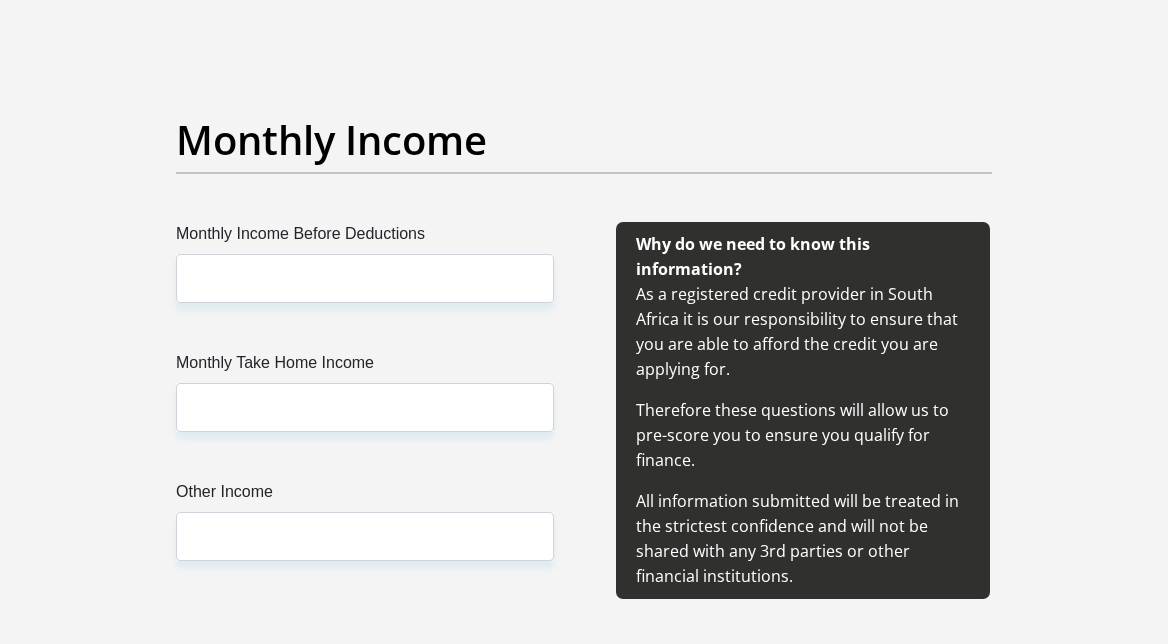 type on "[FIRST]@[YEAR]" 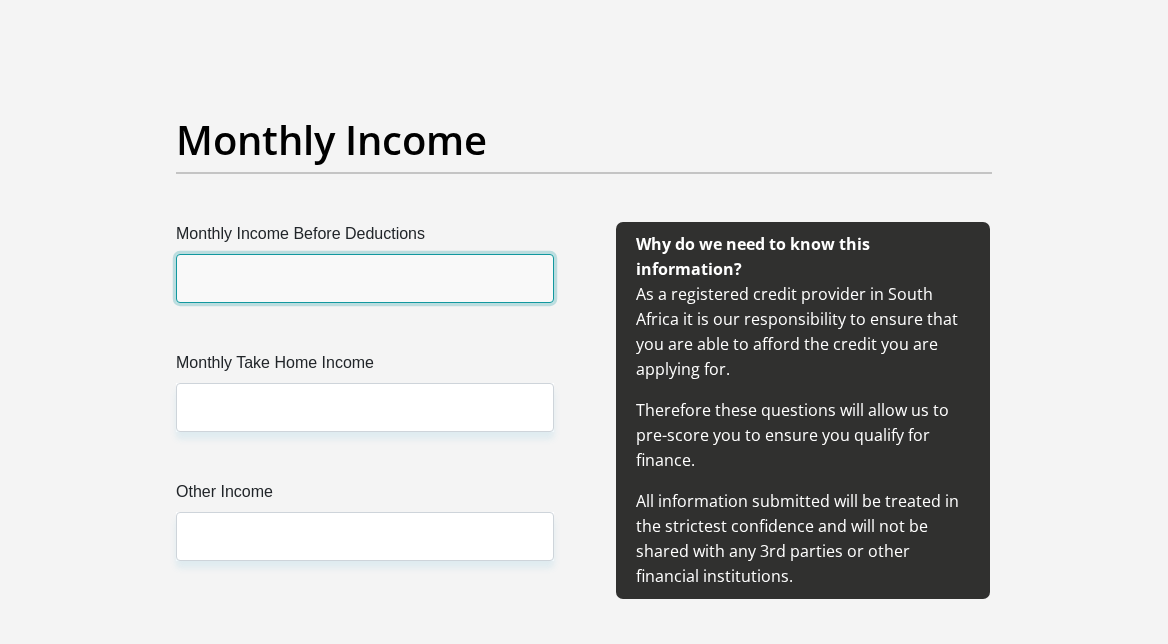 click on "Monthly Income Before Deductions" at bounding box center [365, 278] 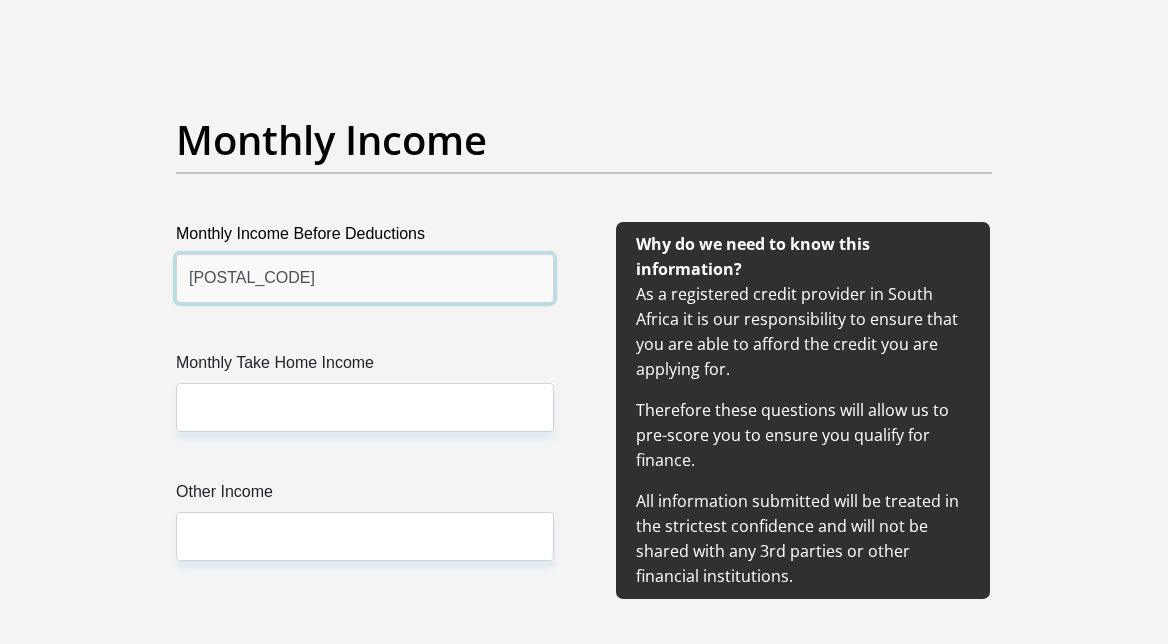 type on "[POSTAL_CODE]" 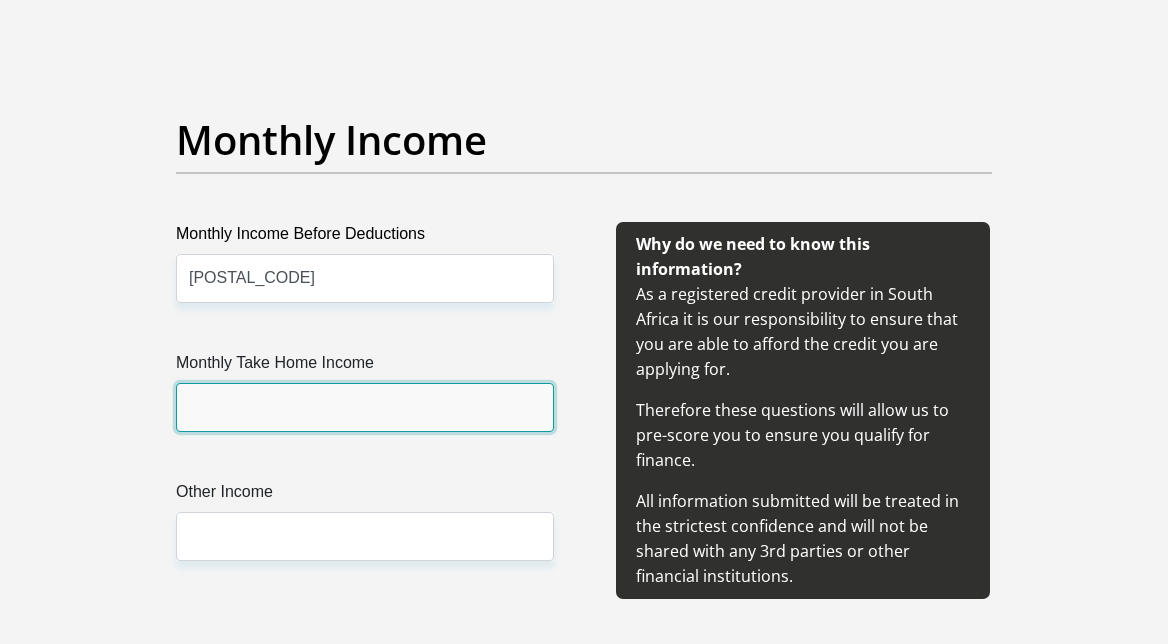 click on "Monthly Take Home Income" at bounding box center [365, 407] 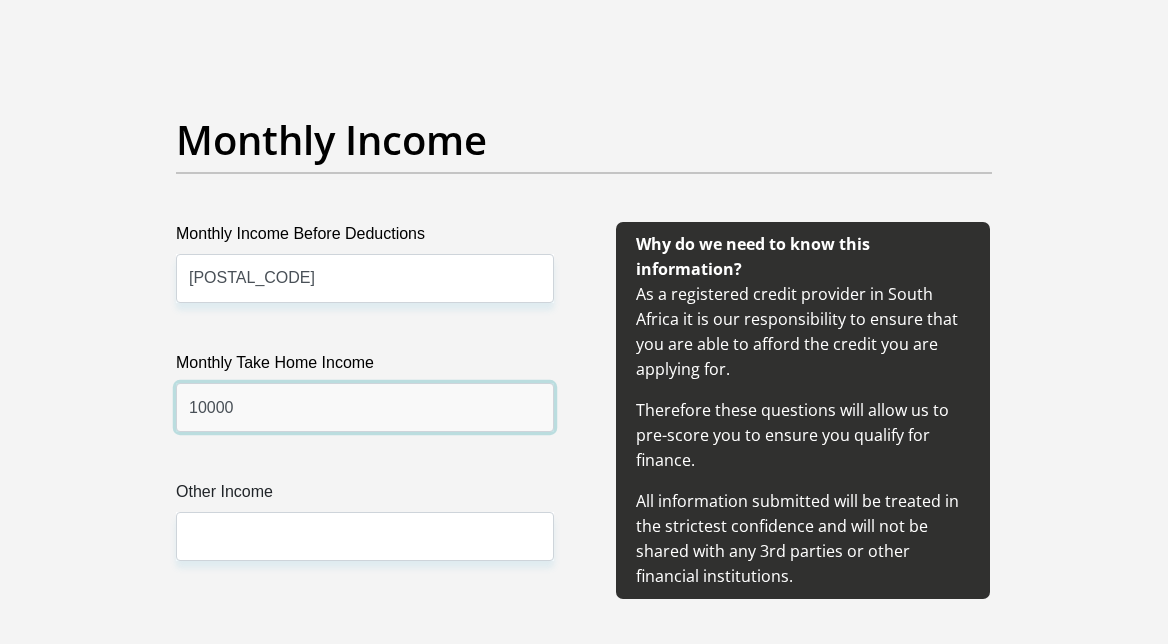 type on "10000" 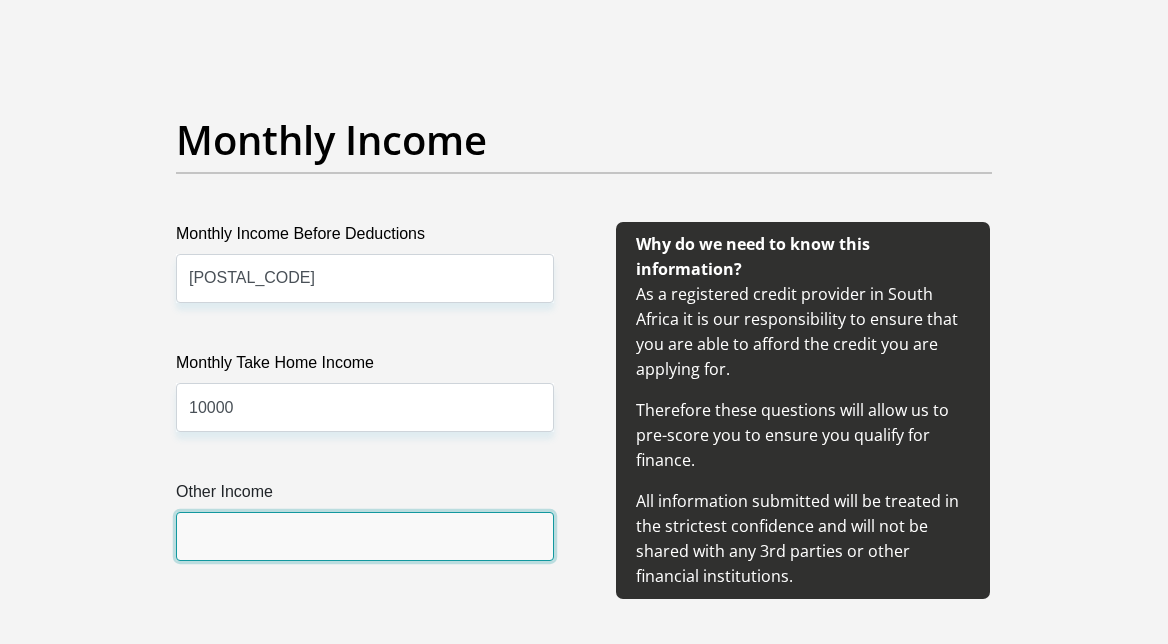 click on "Other Income" at bounding box center (365, 536) 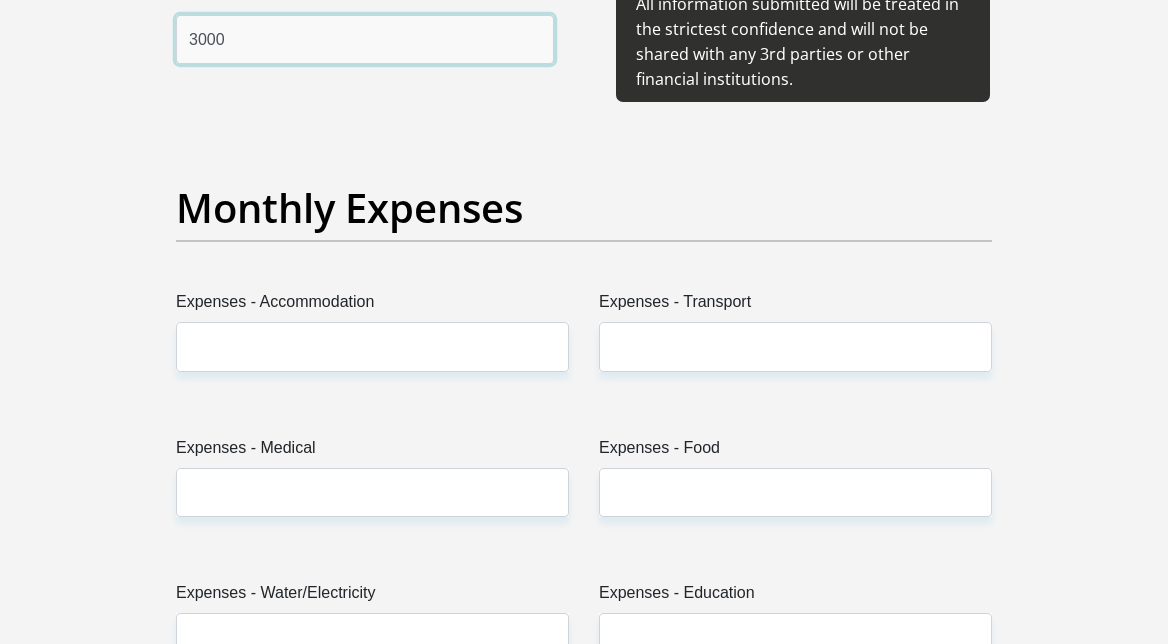 scroll, scrollTop: 2800, scrollLeft: 0, axis: vertical 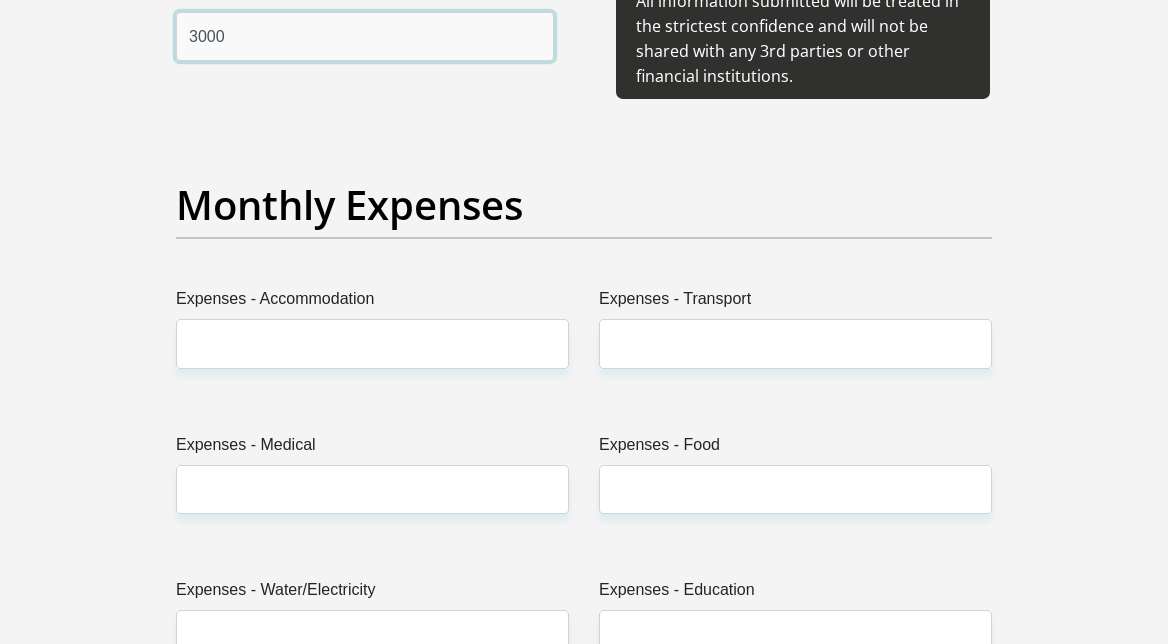type on "3000" 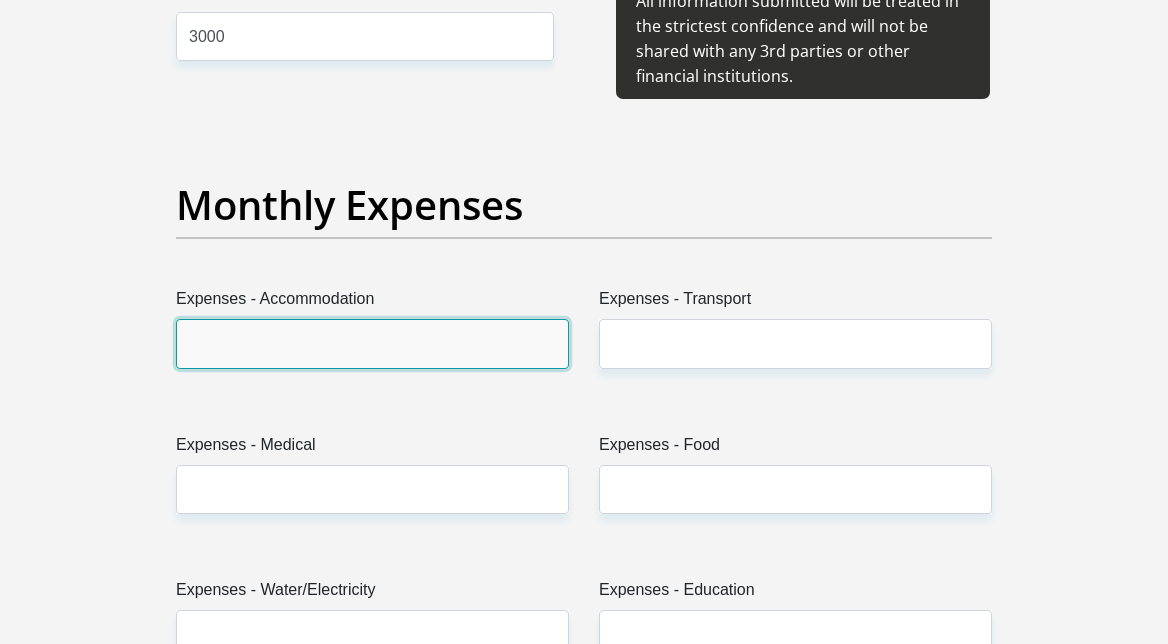 click on "Expenses - Accommodation" at bounding box center (372, 343) 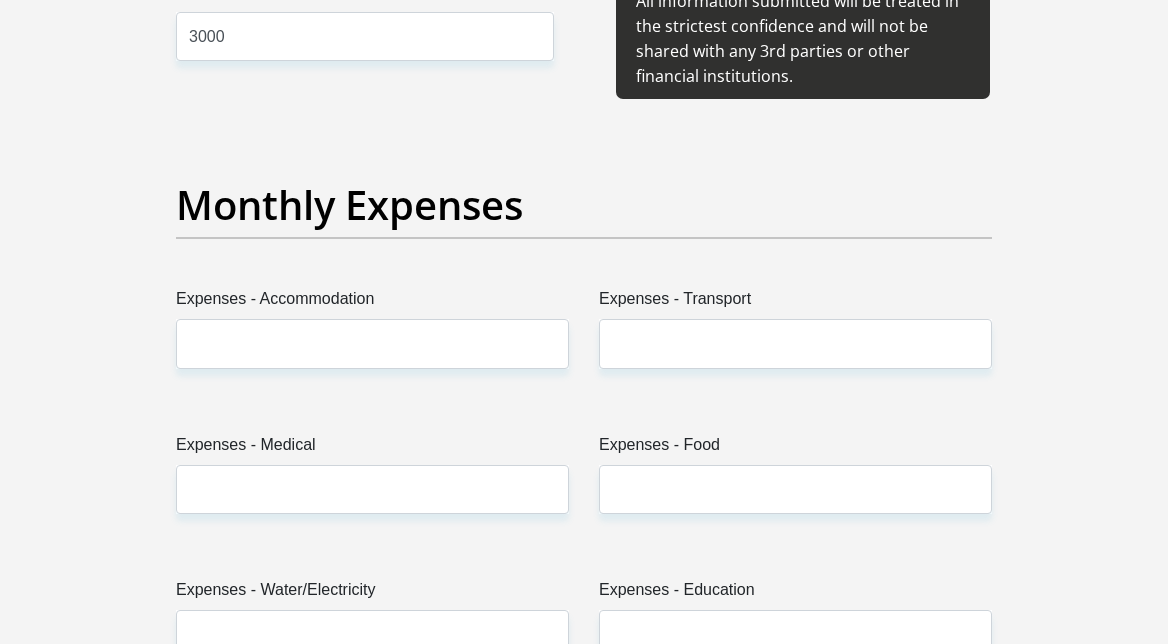 click on "Expenses - Medical" at bounding box center [372, 449] 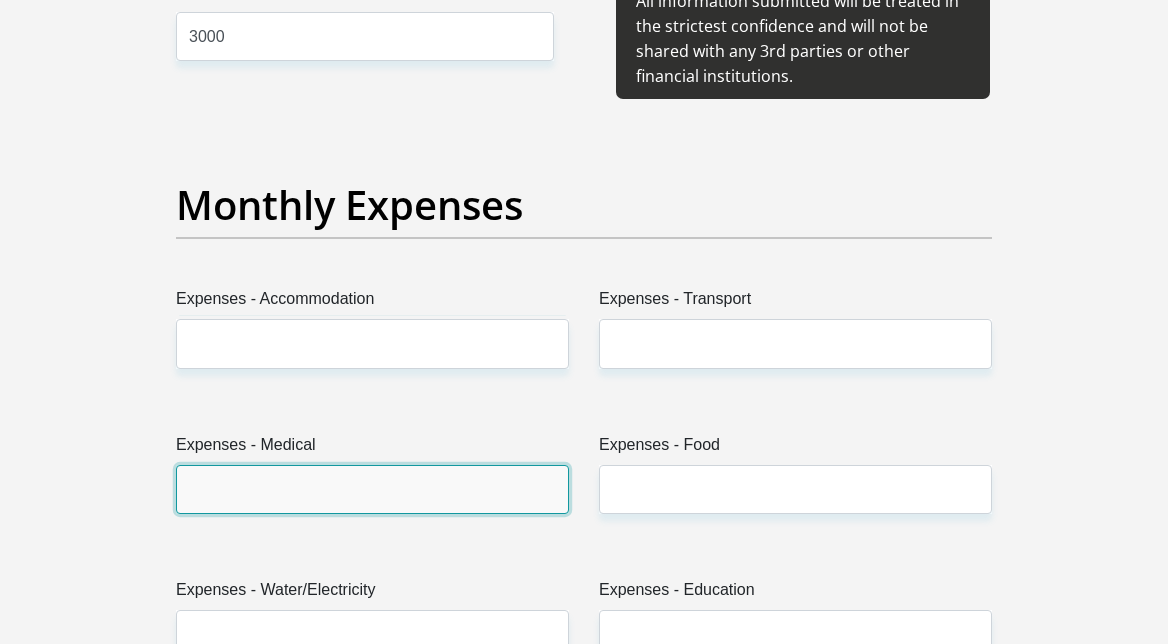 click on "Expenses - Medical" at bounding box center [372, 489] 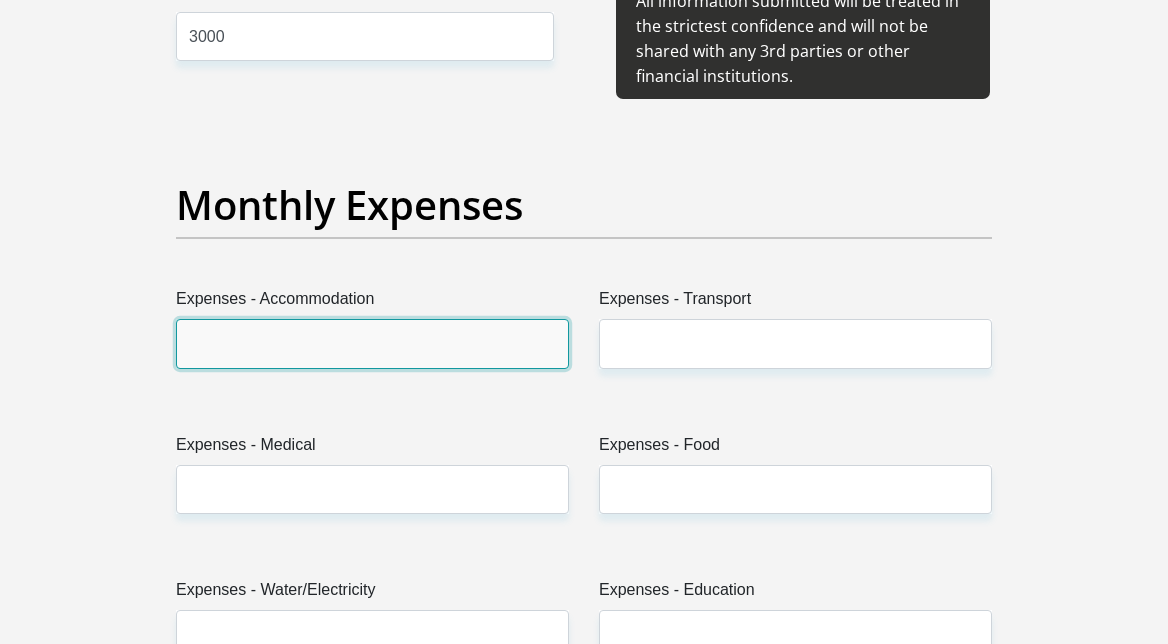click on "Expenses - Accommodation" at bounding box center [372, 343] 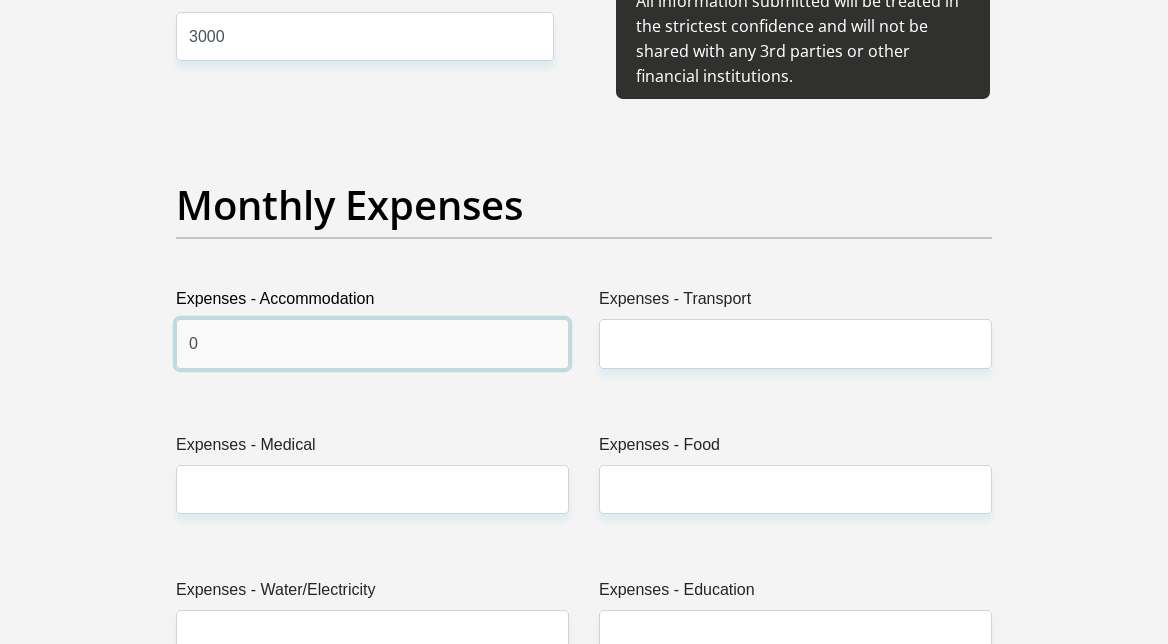 type on "0" 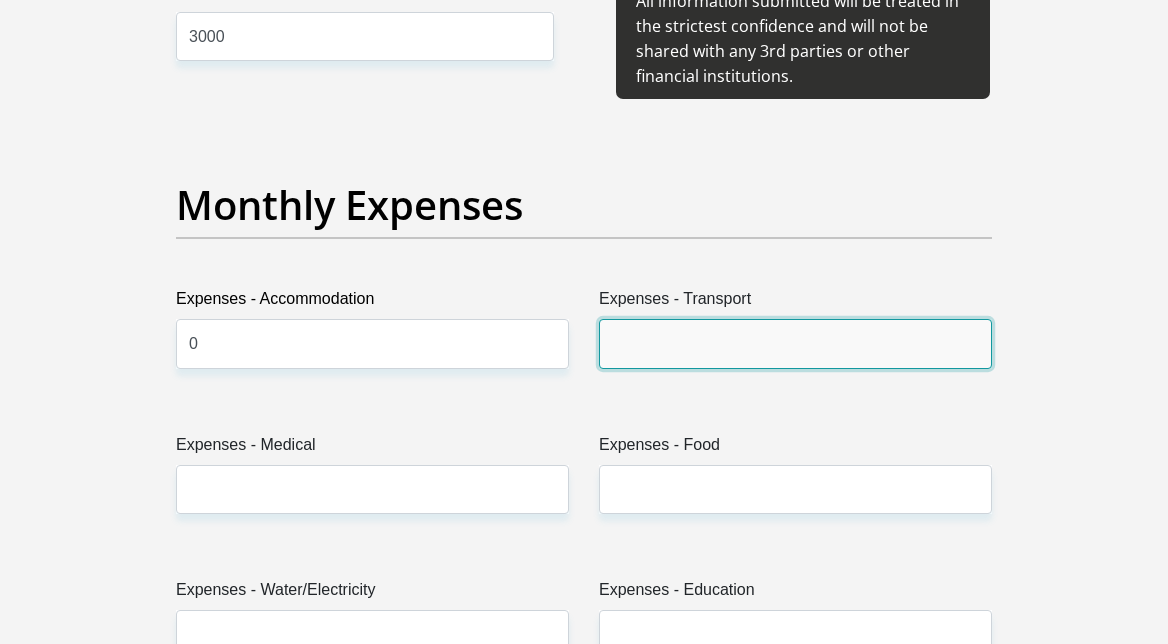 click on "Expenses - Transport" at bounding box center [795, 343] 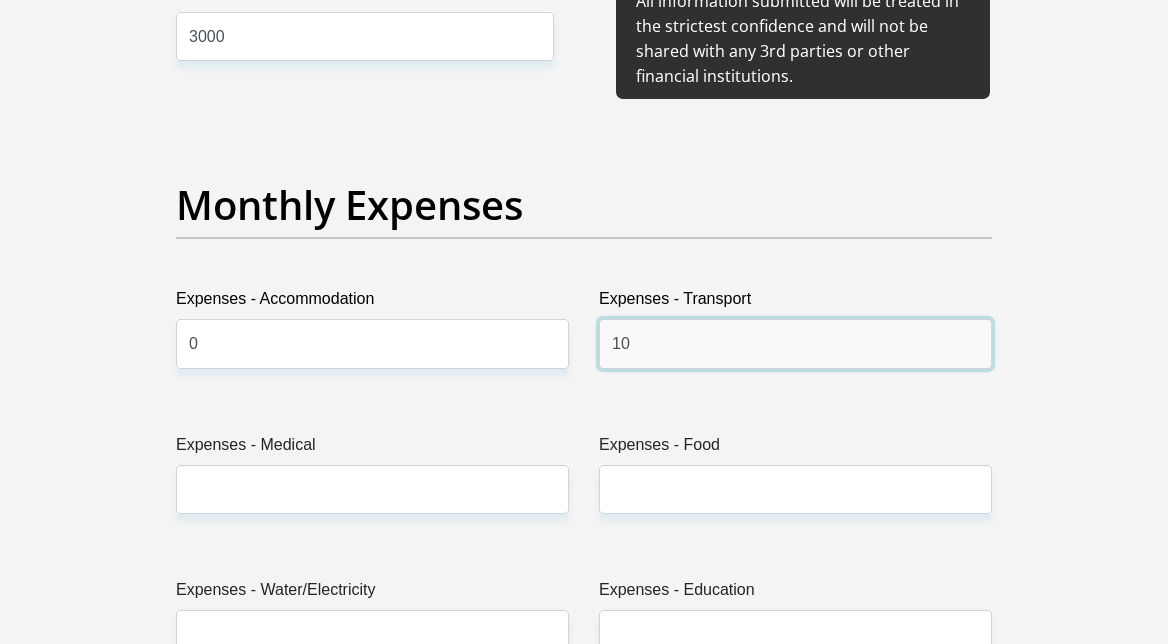 type on "1" 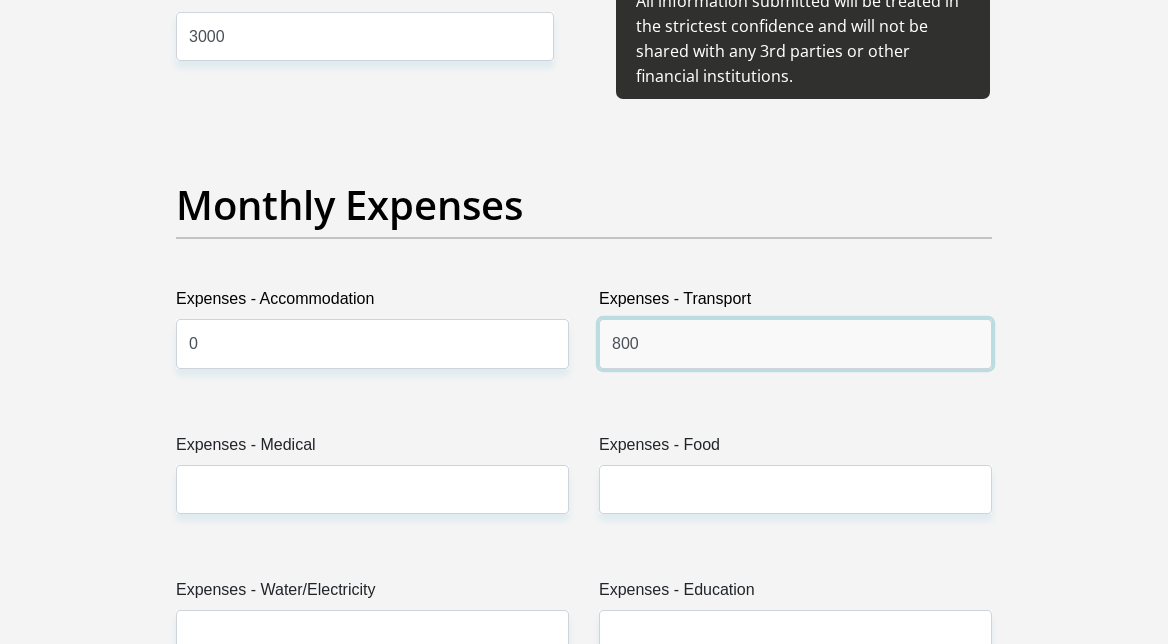 type on "800" 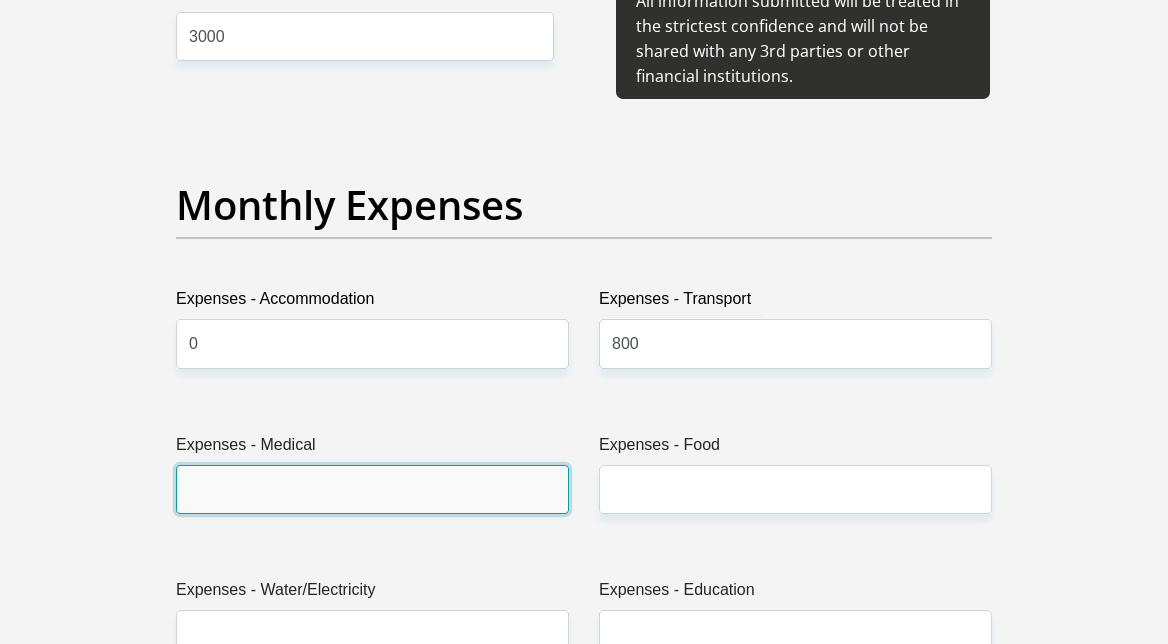 click on "Expenses - Medical" at bounding box center (372, 489) 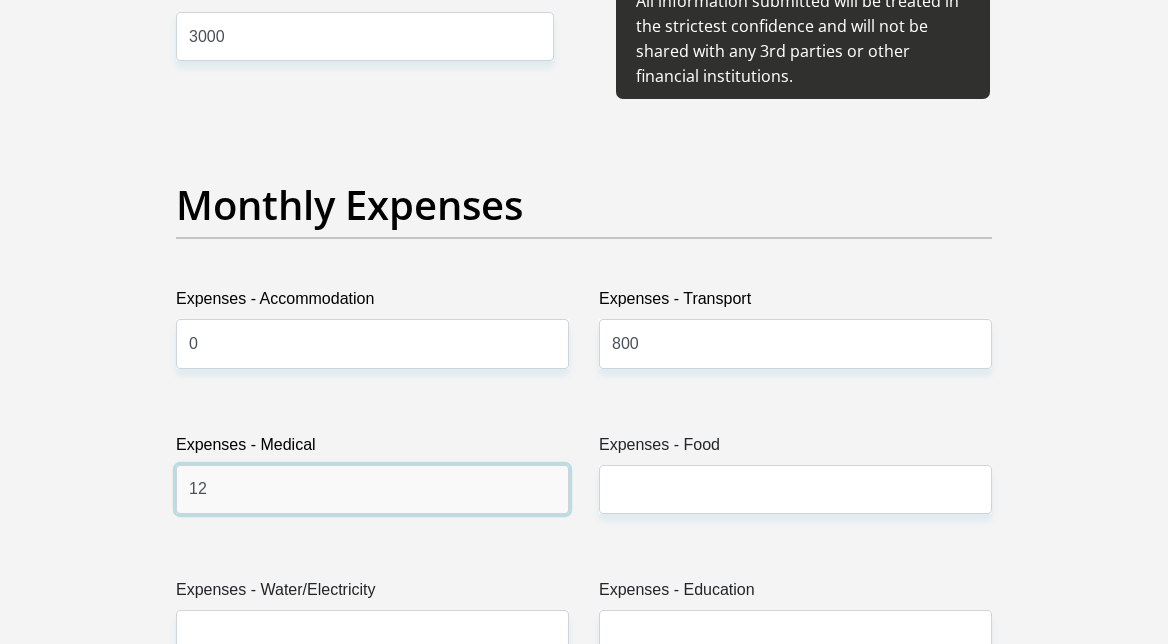 type on "1" 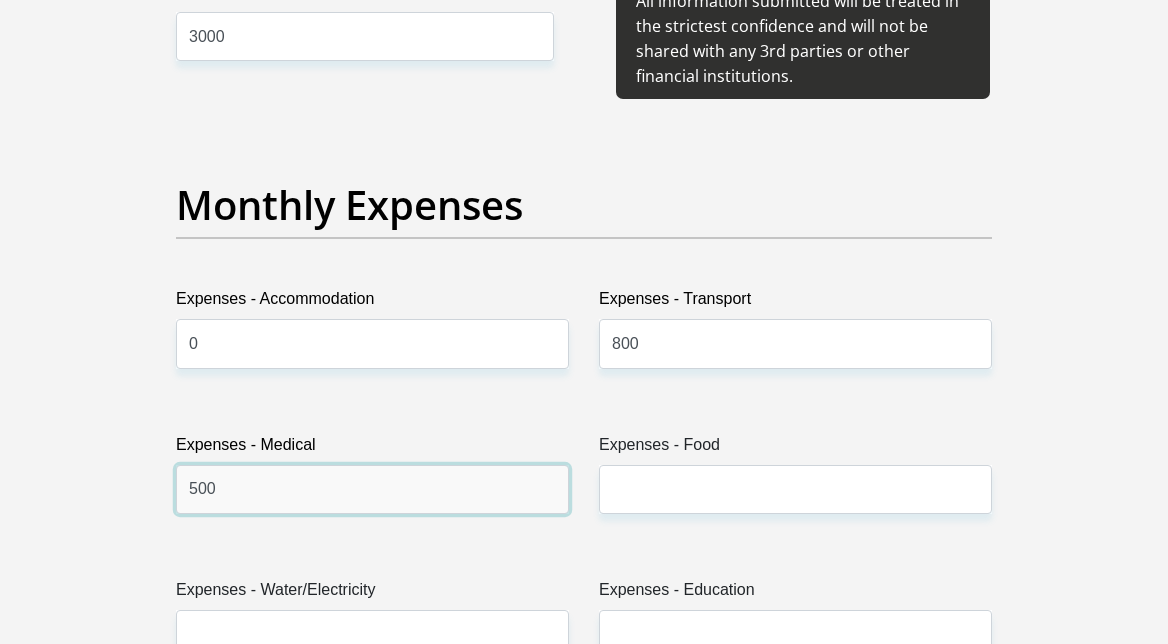 type on "500" 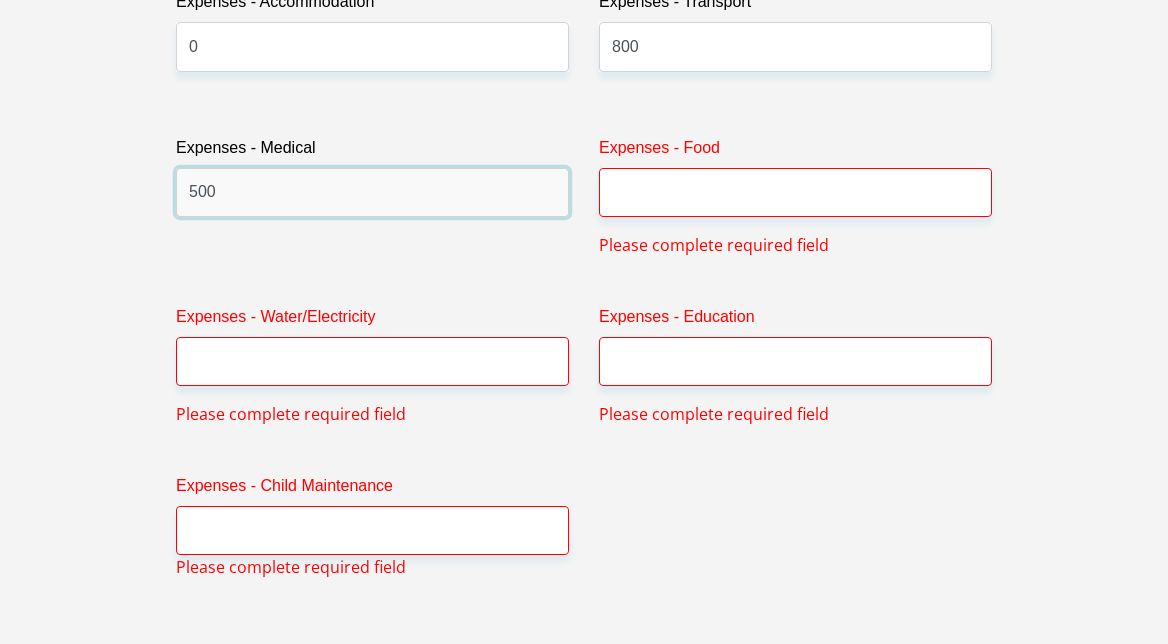 scroll, scrollTop: 3102, scrollLeft: 0, axis: vertical 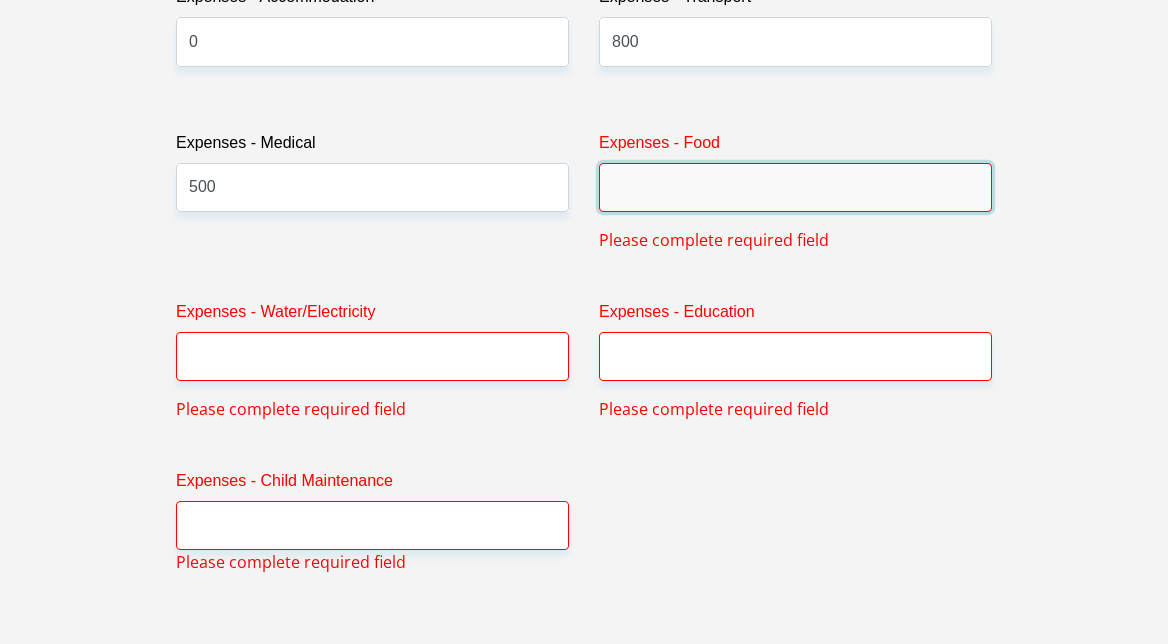 click on "Expenses - Food" at bounding box center (795, 187) 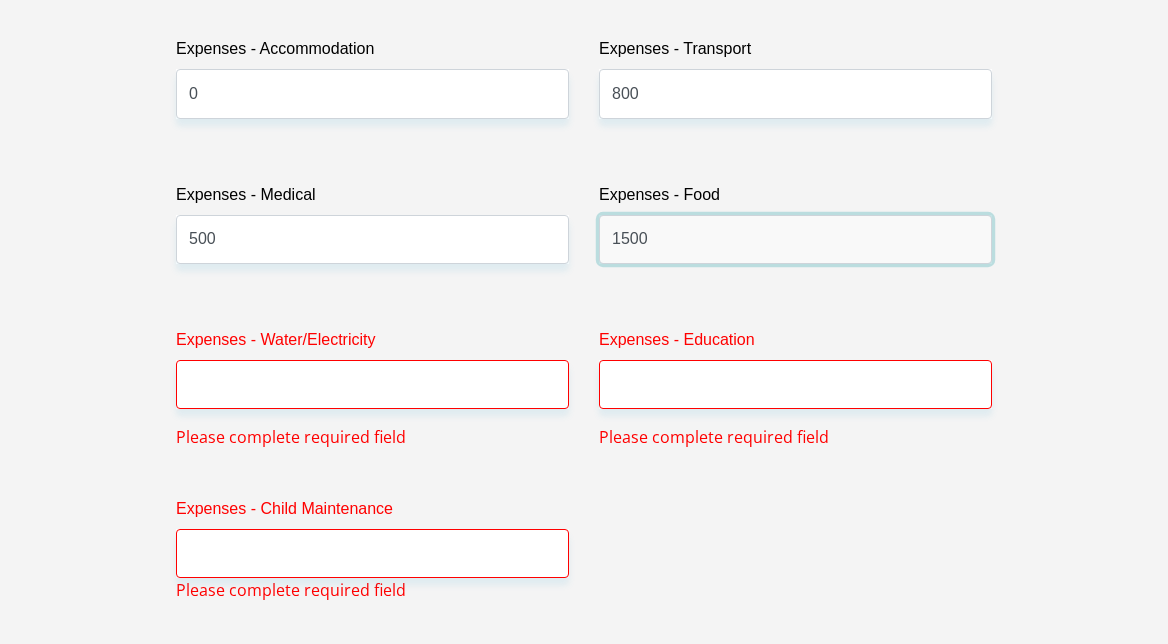 scroll, scrollTop: 3002, scrollLeft: 0, axis: vertical 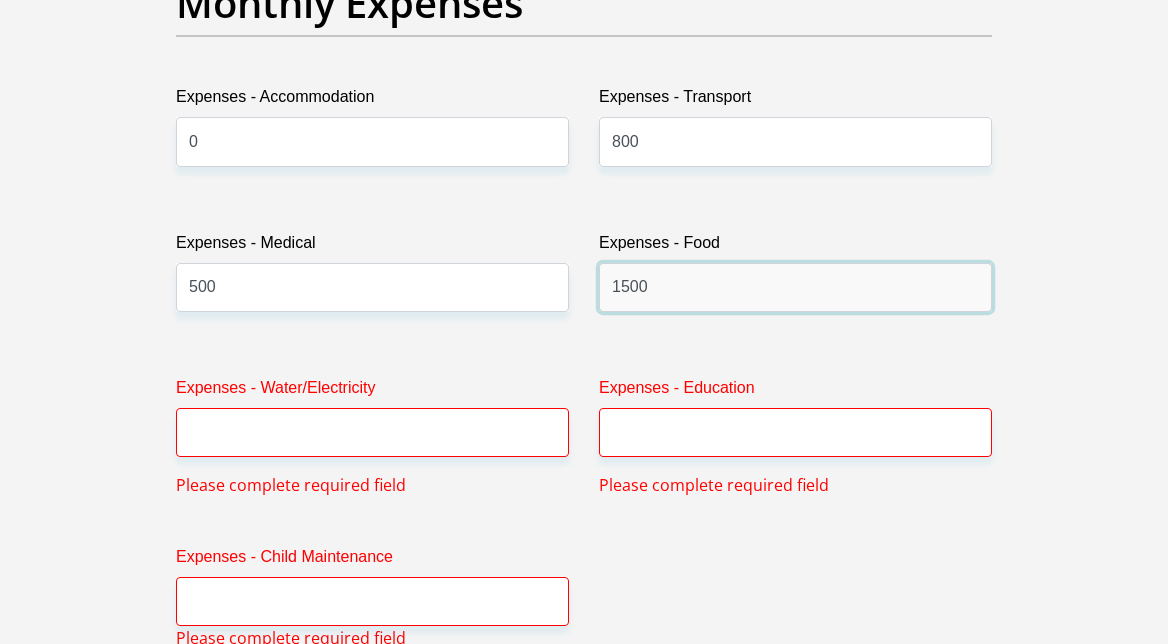 click on "1500" at bounding box center [795, 287] 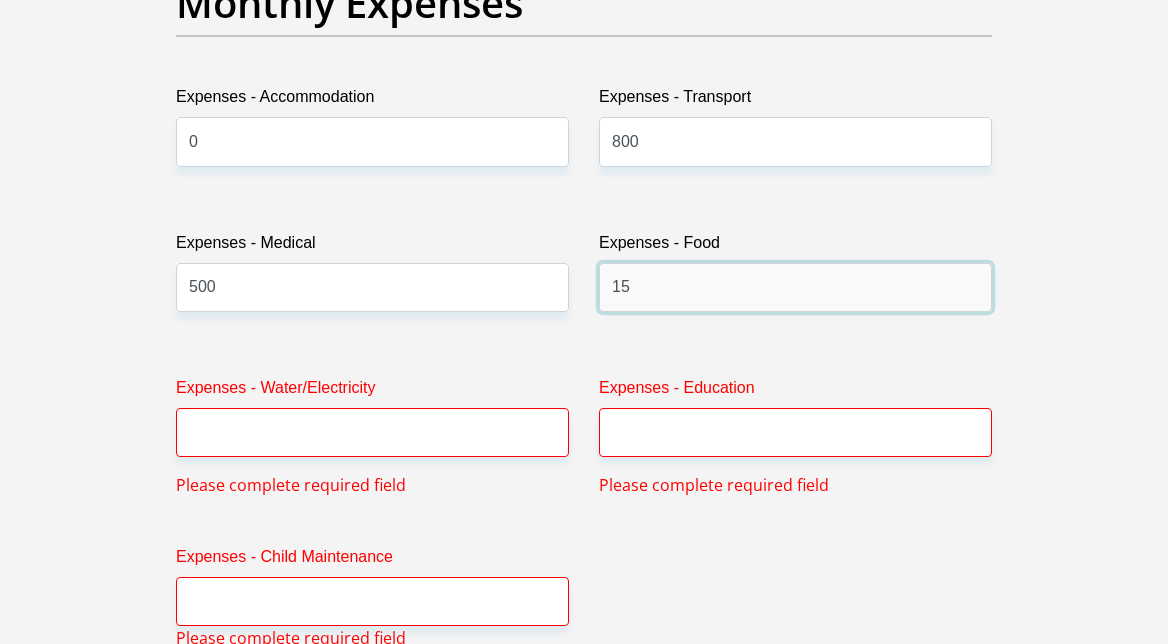 type on "1" 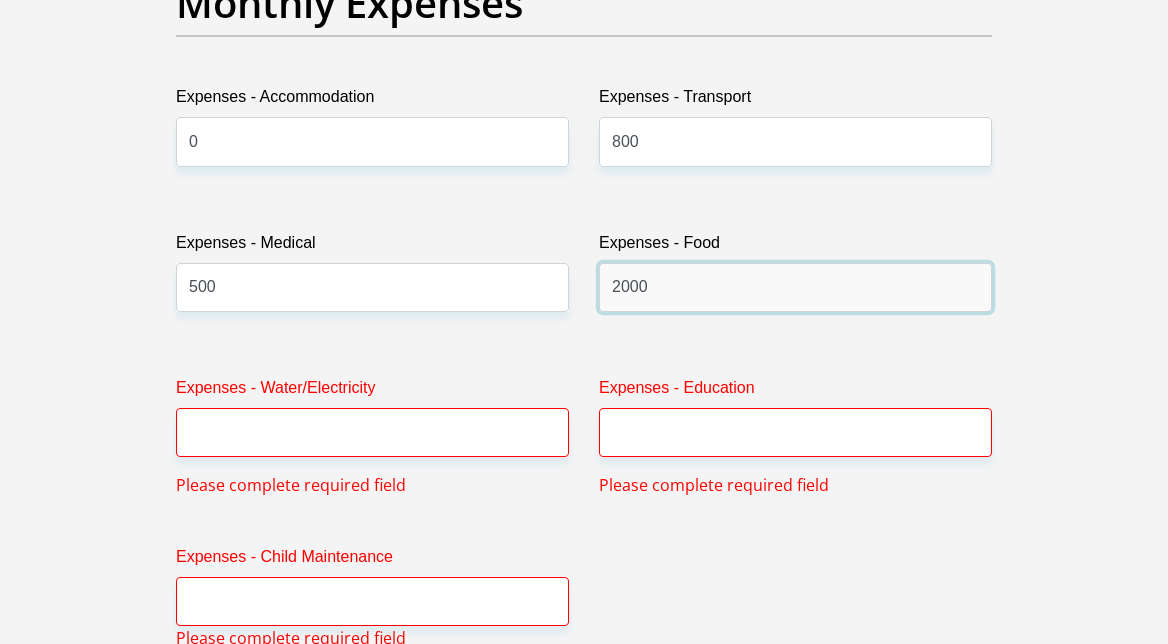 type on "2000" 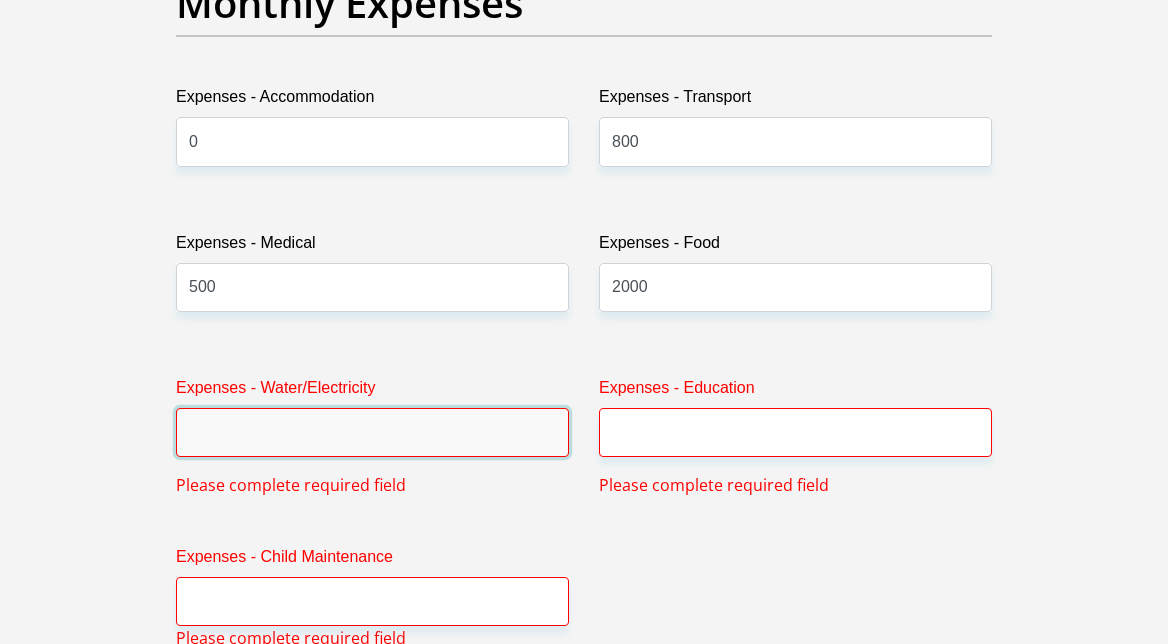 click on "Expenses - Water/Electricity" at bounding box center (372, 432) 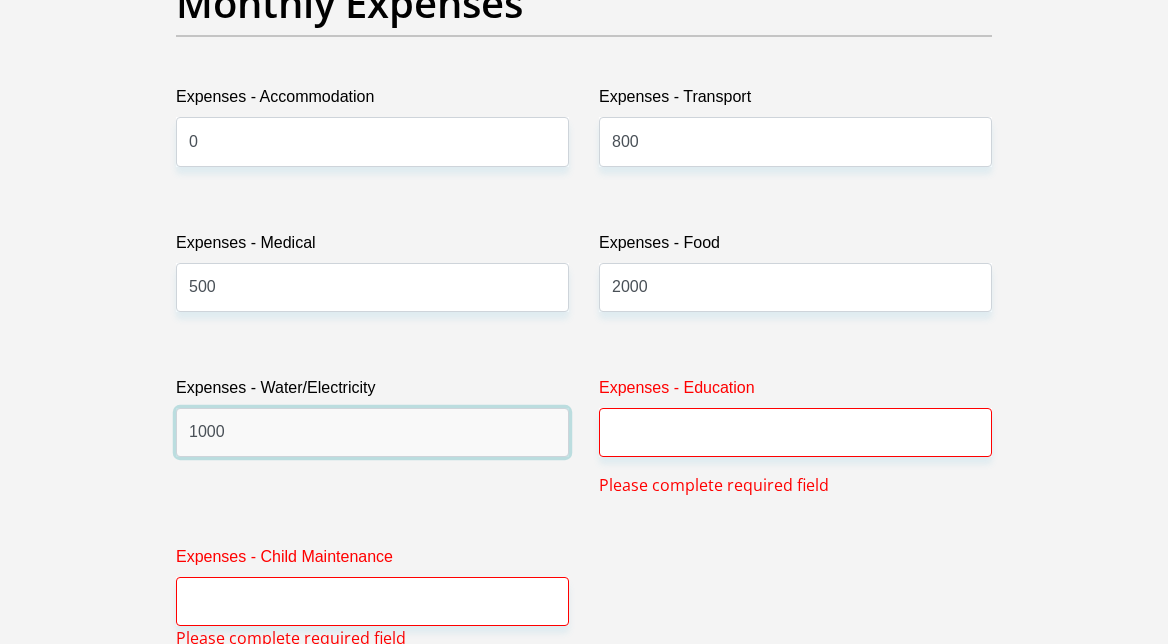 type on "1000" 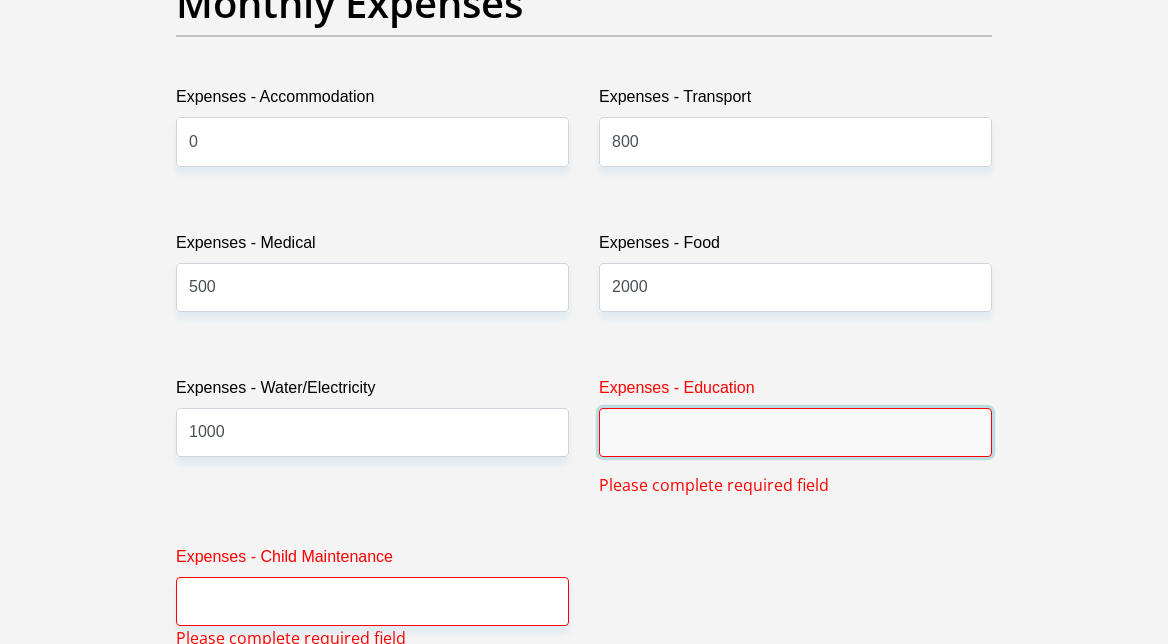 click on "Expenses - Education" at bounding box center (795, 432) 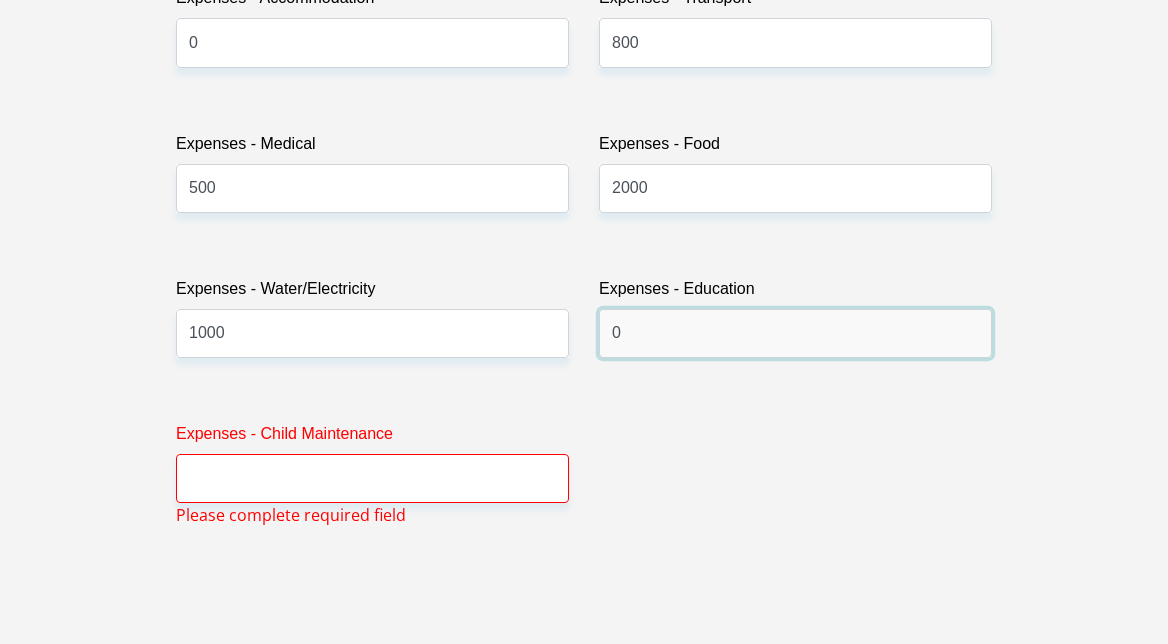 scroll, scrollTop: 3102, scrollLeft: 0, axis: vertical 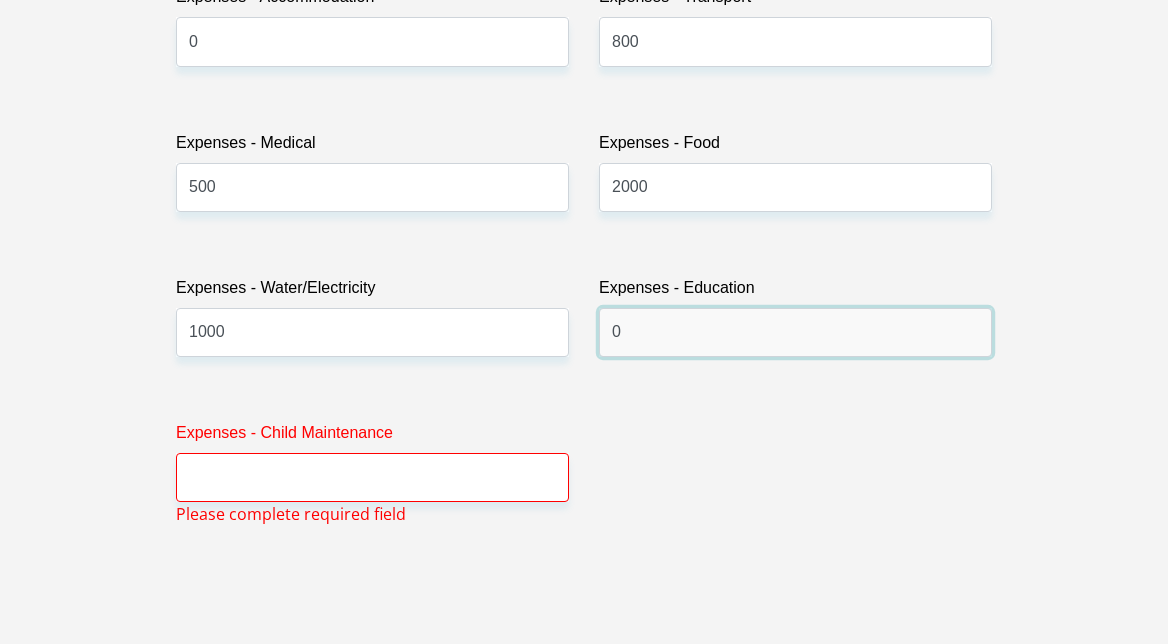 type on "0" 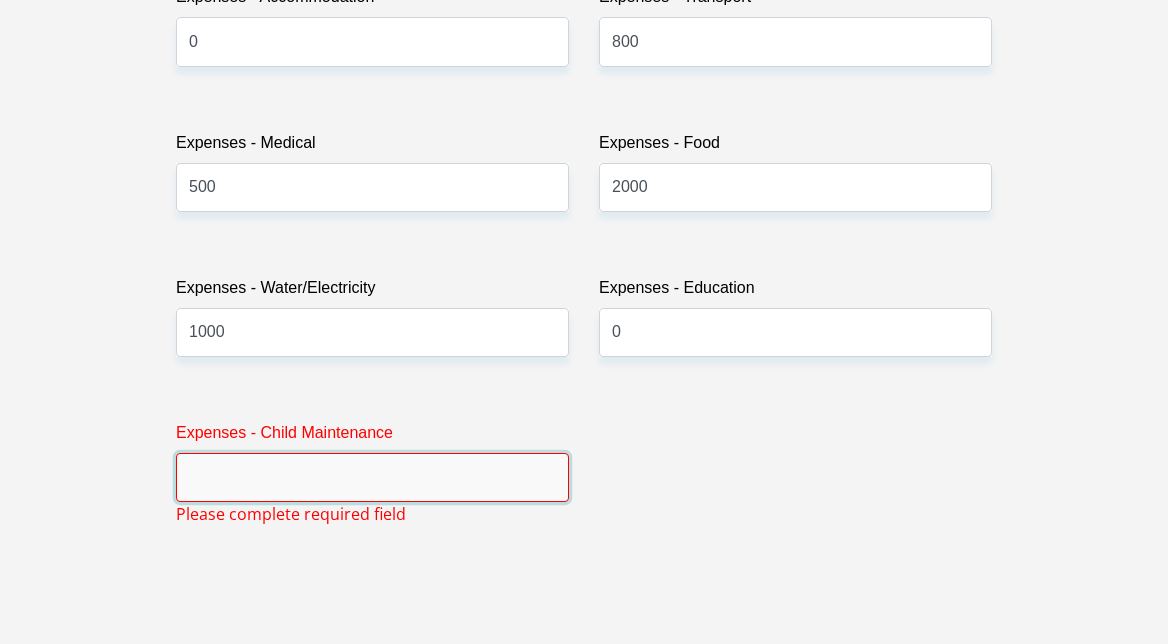 click on "Expenses - Child Maintenance" at bounding box center [372, 477] 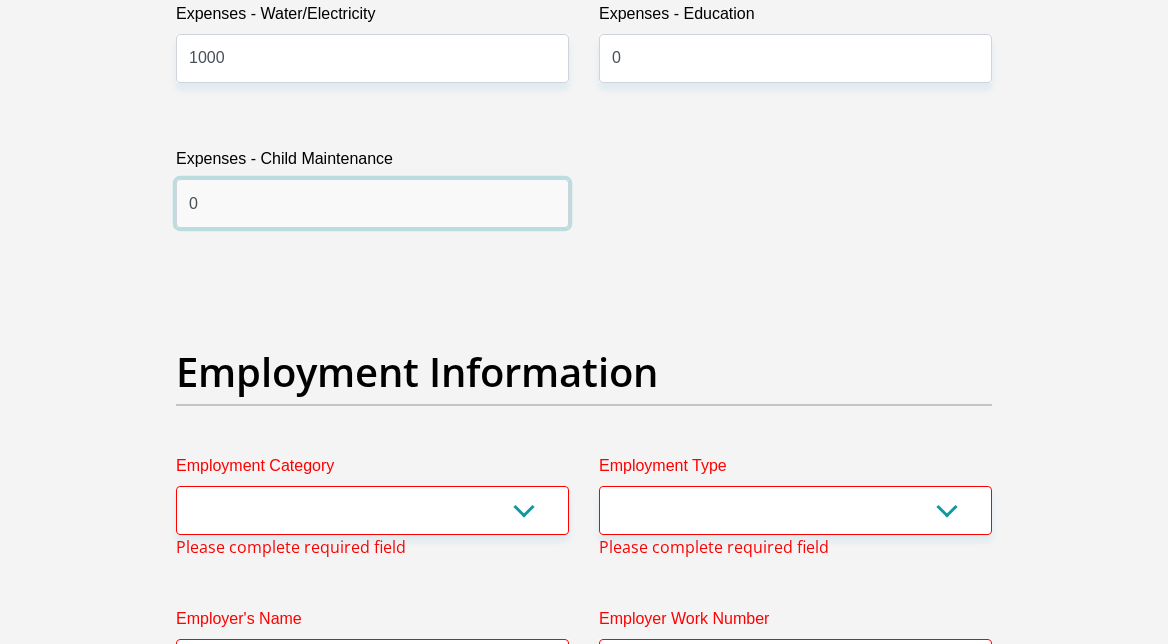 scroll, scrollTop: 3402, scrollLeft: 0, axis: vertical 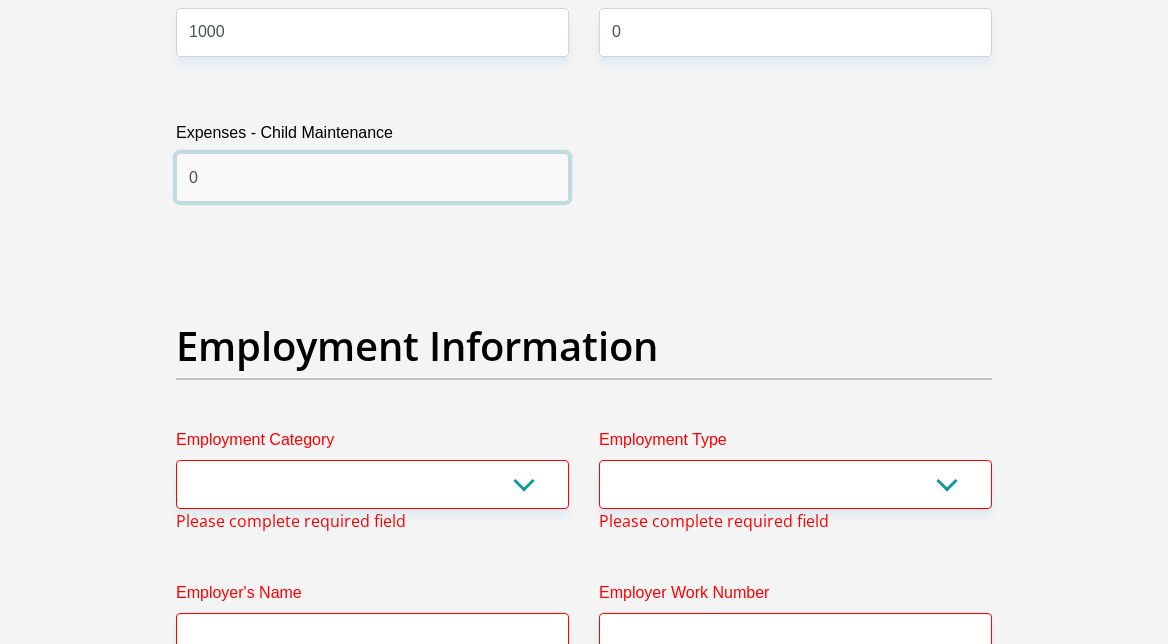 type on "0" 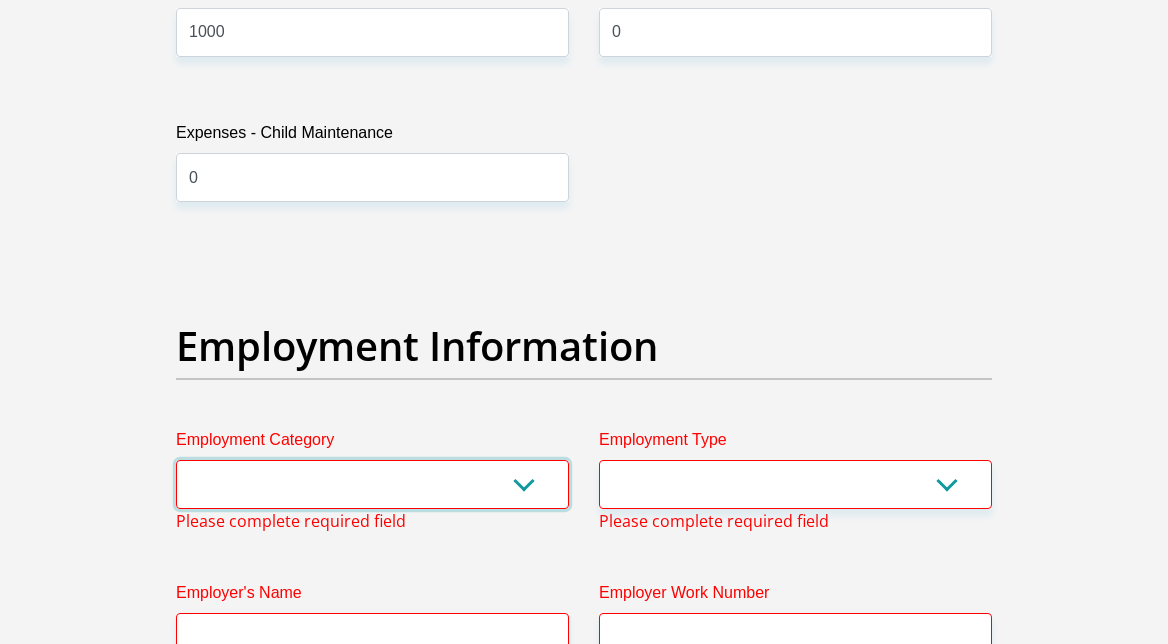 click on "AGRICULTURE
ALCOHOL & TOBACCO
CONSTRUCTION MATERIALS
METALLURGY
EQUIPMENT FOR RENEWABLE ENERGY
SPECIALIZED CONTRACTORS
CAR
GAMING (INCL. INTERNET
OTHER WHOLESALE
UNLICENSED PHARMACEUTICALS
CURRENCY EXCHANGE HOUSES
OTHER FINANCIAL INSTITUTIONS & INSURANCE
REAL ESTATE AGENTS
OIL & GAS
OTHER MATERIALS (E.G. IRON ORE)
PRECIOUS STONES & PRECIOUS METALS
POLITICAL ORGANIZATIONS
RELIGIOUS ORGANIZATIONS(NOT SECTS)
ACTI. HAVING BUSINESS DEAL WITH PUBLIC ADMINISTRATION
LAUNDROMATS" at bounding box center (372, 484) 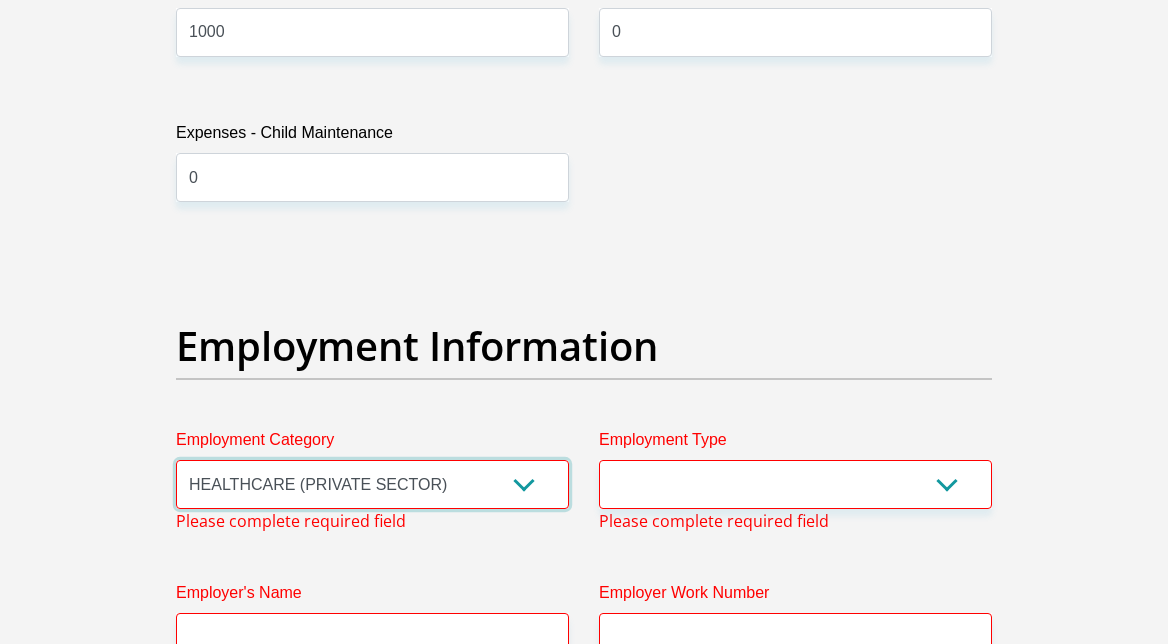 click on "AGRICULTURE
ALCOHOL & TOBACCO
CONSTRUCTION MATERIALS
METALLURGY
EQUIPMENT FOR RENEWABLE ENERGY
SPECIALIZED CONTRACTORS
CAR
GAMING (INCL. INTERNET
OTHER WHOLESALE
UNLICENSED PHARMACEUTICALS
CURRENCY EXCHANGE HOUSES
OTHER FINANCIAL INSTITUTIONS & INSURANCE
REAL ESTATE AGENTS
OIL & GAS
OTHER MATERIALS (E.G. IRON ORE)
PRECIOUS STONES & PRECIOUS METALS
POLITICAL ORGANIZATIONS
RELIGIOUS ORGANIZATIONS(NOT SECTS)
ACTI. HAVING BUSINESS DEAL WITH PUBLIC ADMINISTRATION
LAUNDROMATS" at bounding box center [372, 484] 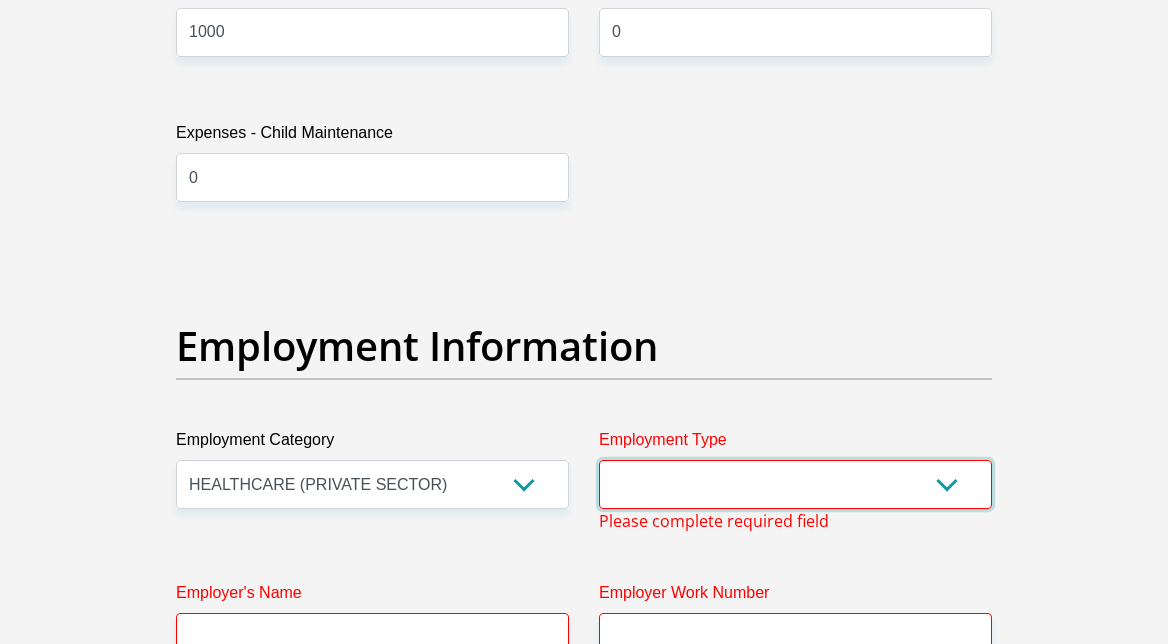 click on "College/Lecturer
Craft Seller
Creative
Driver
Executive
Farmer
Forces - Non Commissioned
Forces - Officer
Hawker
Housewife
Labourer
Licenced Professional
Manager
Miner
Non Licenced Professional
Office Staff/Clerk
Outside Worker
Pensioner
Permanent Teacher
Production/Manufacturing
Sales
Self-Employed
Semi-Professional Worker
Service Industry  Social Worker  Student" at bounding box center (795, 484) 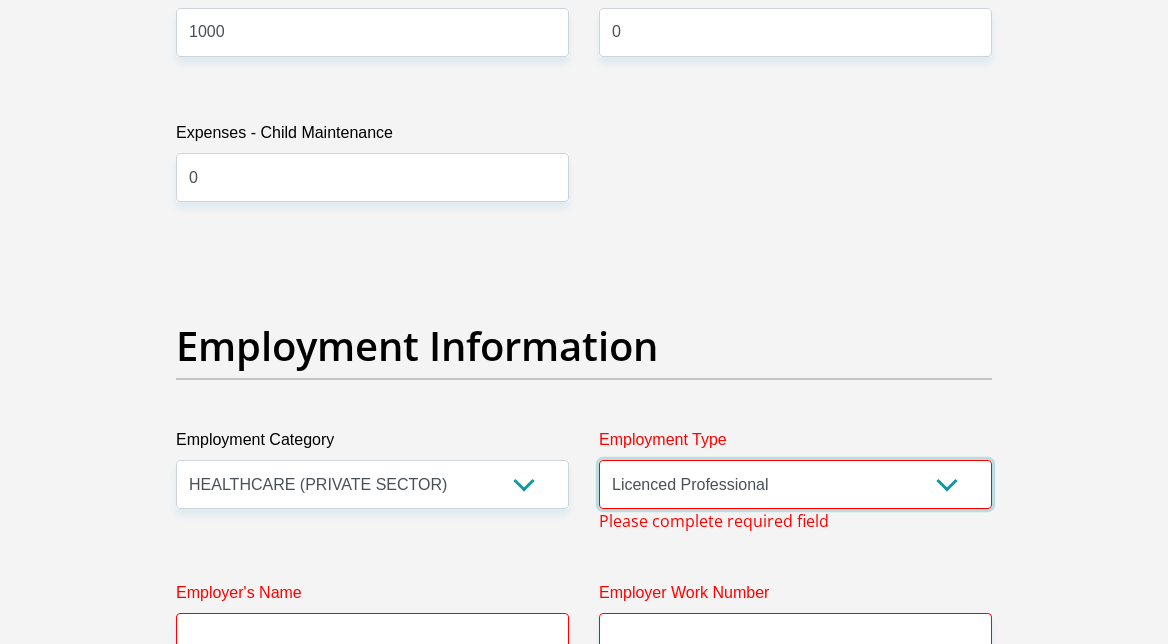 click on "College/Lecturer
Craft Seller
Creative
Driver
Executive
Farmer
Forces - Non Commissioned
Forces - Officer
Hawker
Housewife
Labourer
Licenced Professional
Manager
Miner
Non Licenced Professional
Office Staff/Clerk
Outside Worker
Pensioner
Permanent Teacher
Production/Manufacturing
Sales
Self-Employed
Semi-Professional Worker
Service Industry  Social Worker  Student" at bounding box center [795, 484] 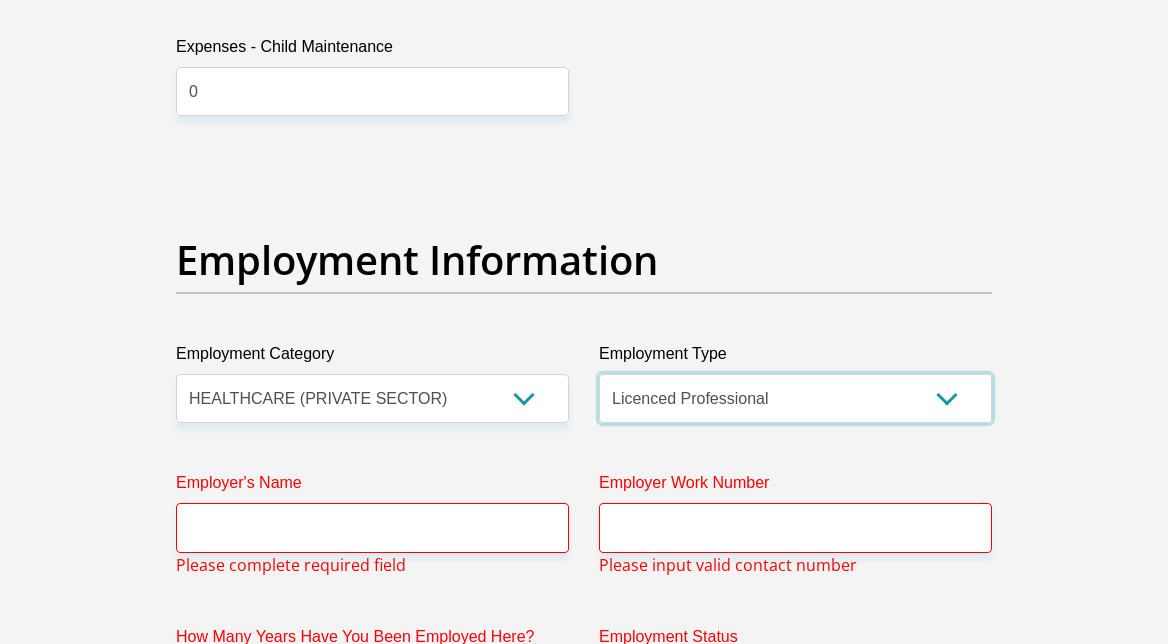 scroll, scrollTop: 3602, scrollLeft: 0, axis: vertical 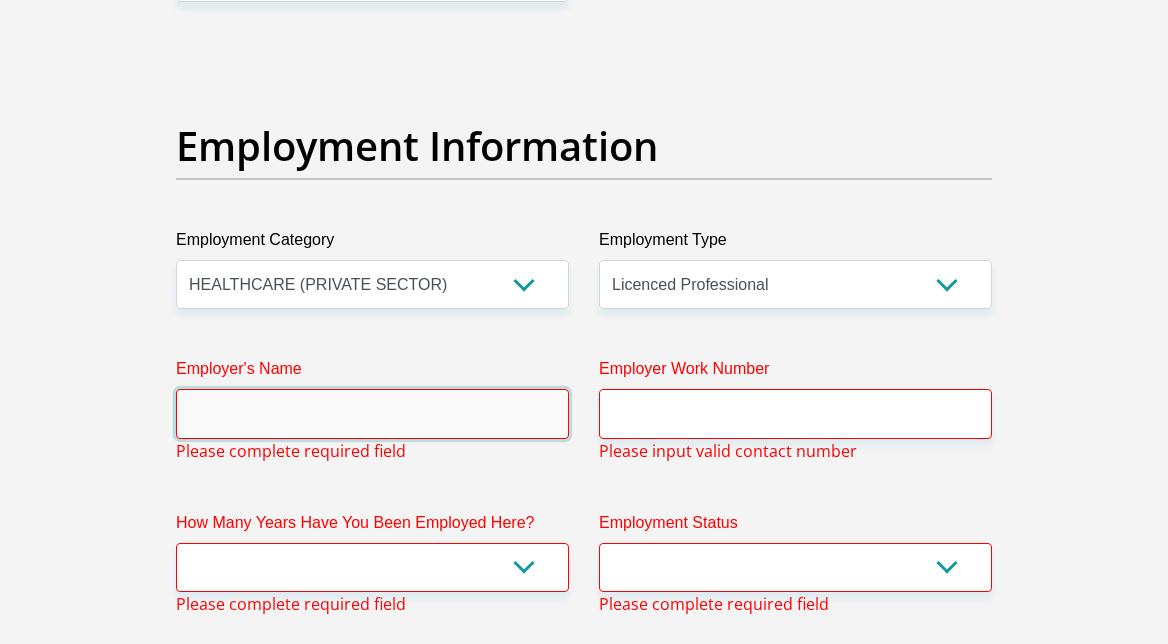 click on "Employer's Name" at bounding box center [372, 413] 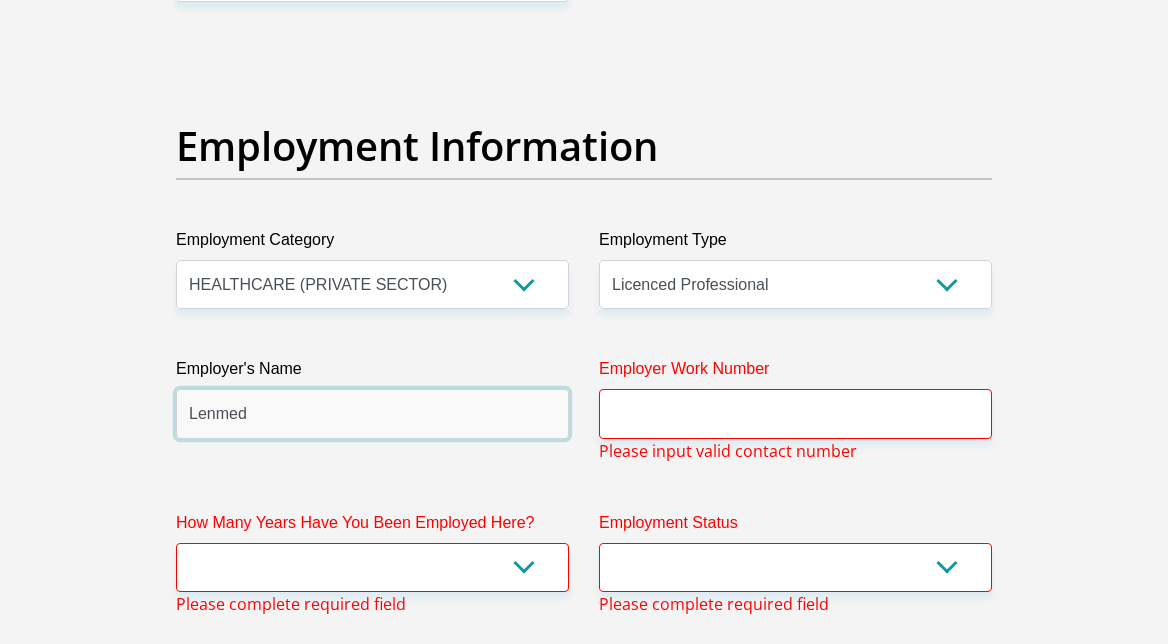 type on "Lenmed" 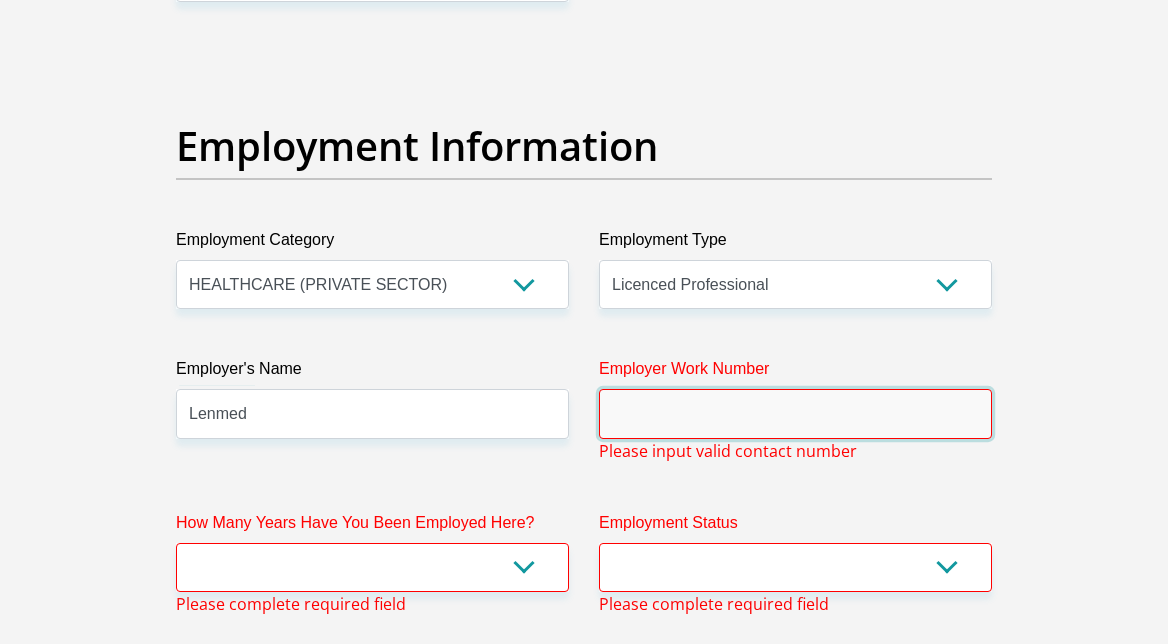 click on "Employer Work Number" at bounding box center [795, 413] 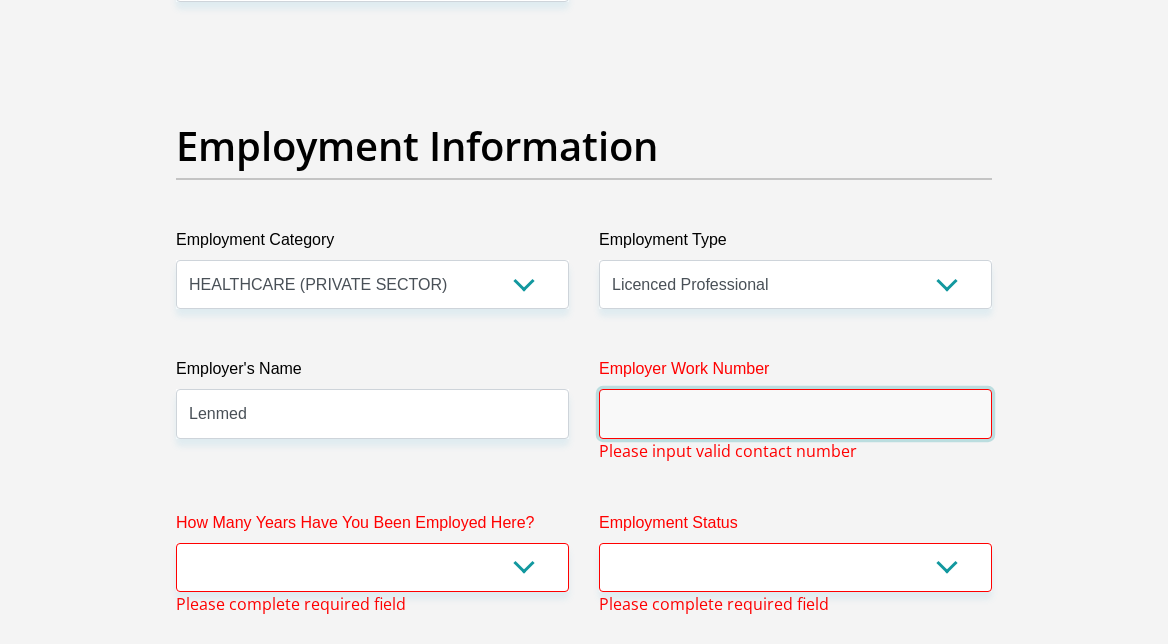paste on "[PHONE]" 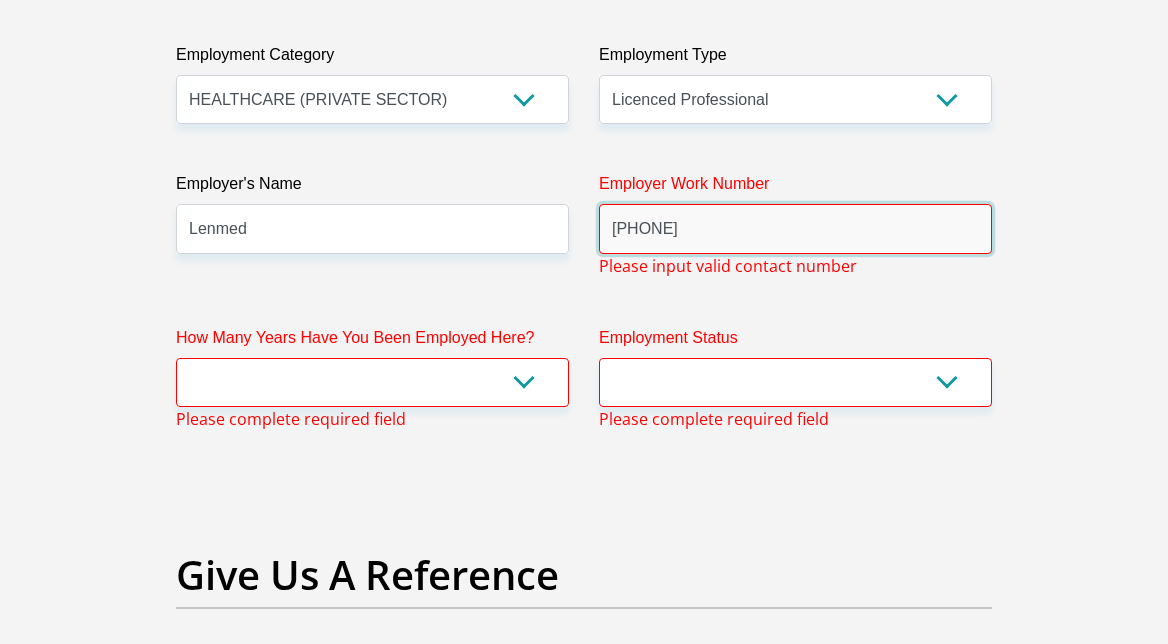 scroll, scrollTop: 3802, scrollLeft: 0, axis: vertical 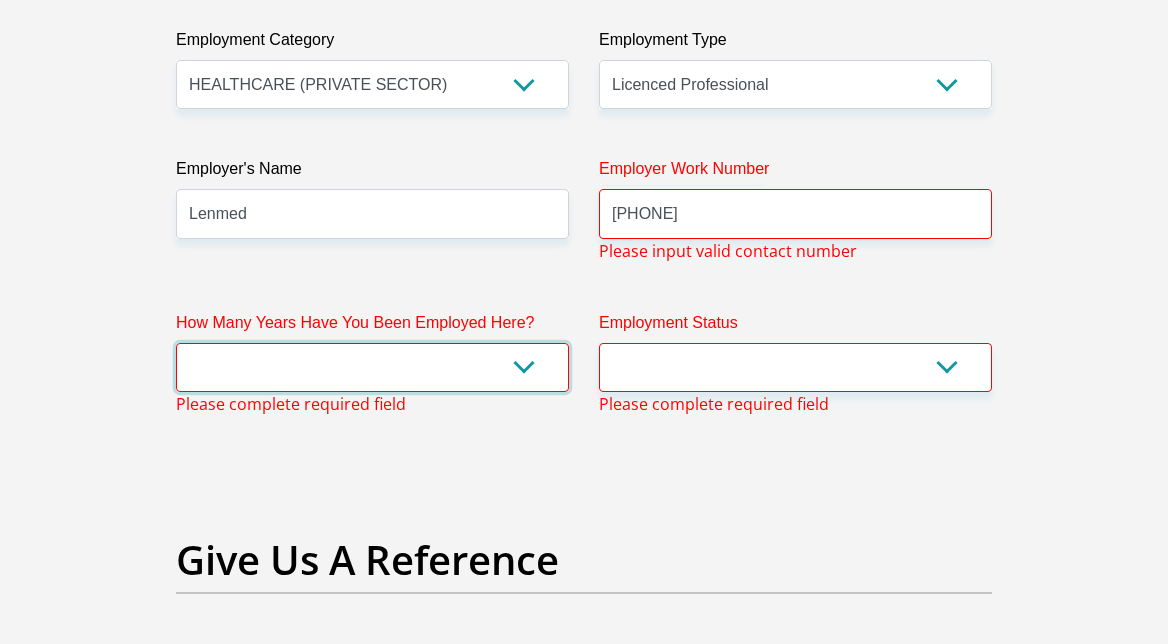 click on "less than 1 year
1-3 years
3-5 years
5+ years" at bounding box center [372, 367] 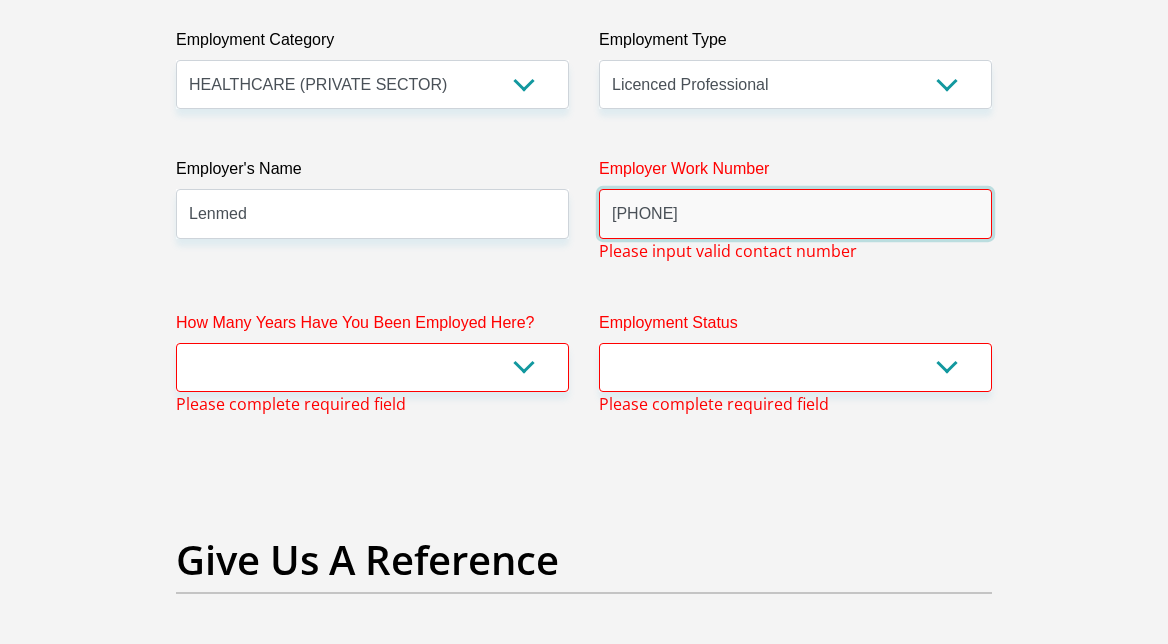 click on "[PHONE]" at bounding box center [795, 213] 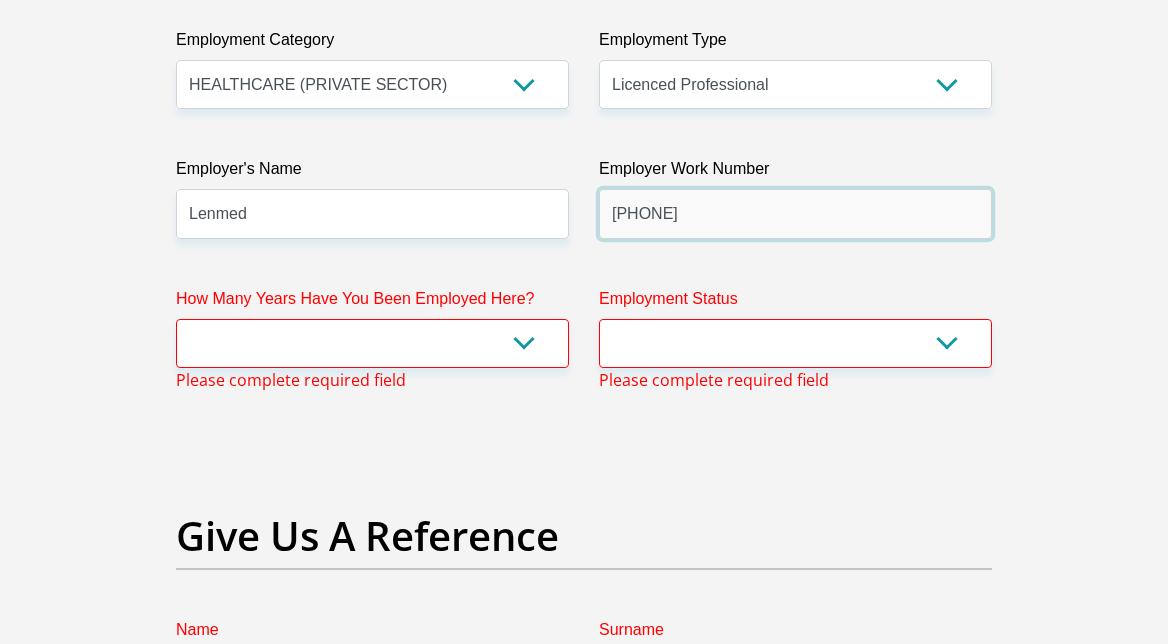 type on "[PHONE]" 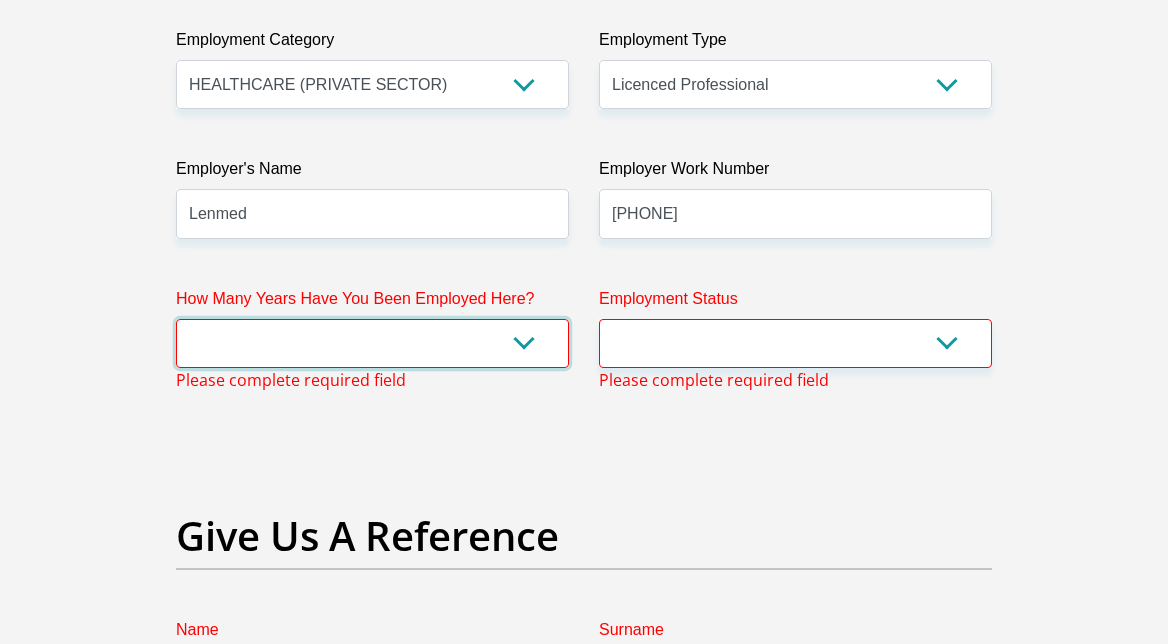 click on "less than 1 year
1-3 years
3-5 years
5+ years" at bounding box center [372, 343] 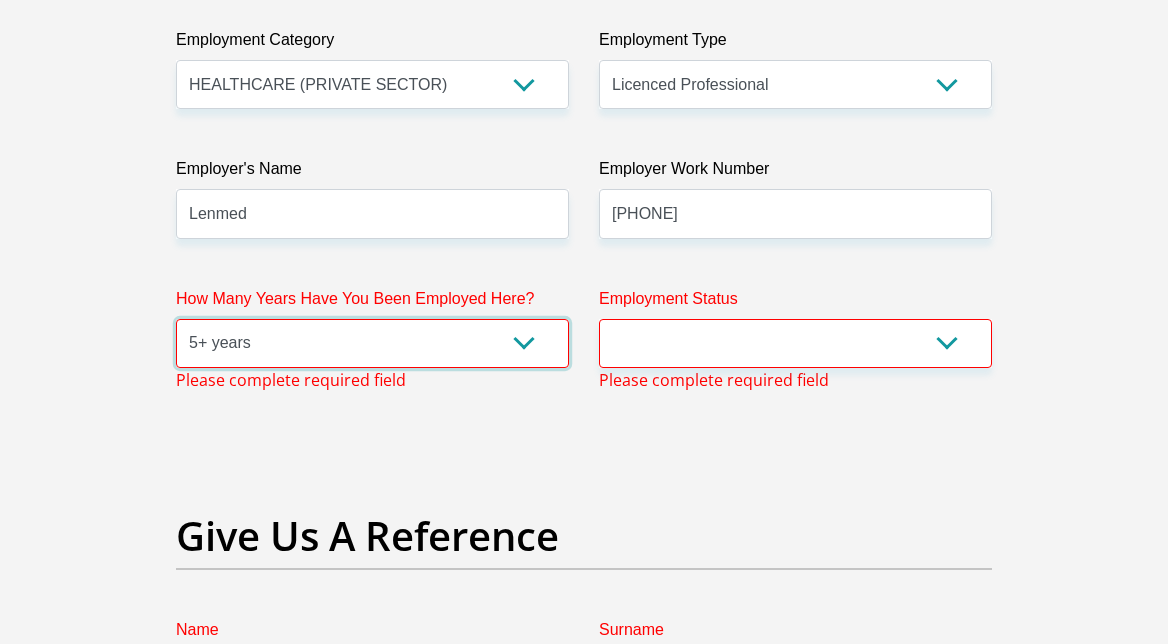 click on "less than 1 year
1-3 years
3-5 years
5+ years" at bounding box center (372, 343) 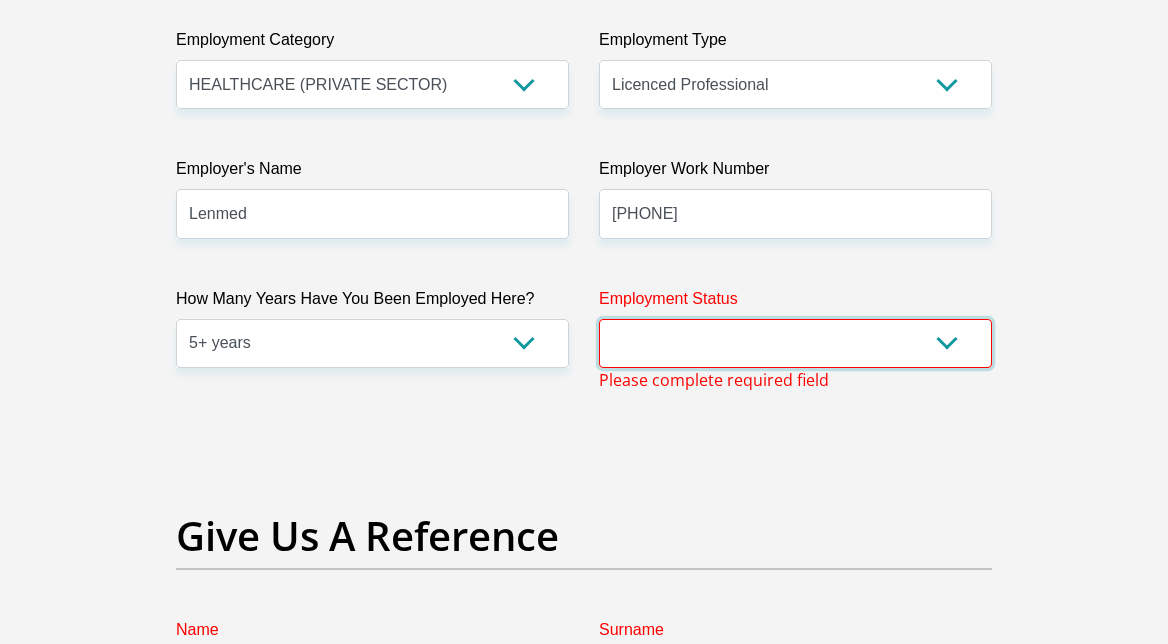 click on "Permanent/Full-time
Part-time/Casual
Contract Worker
Self-Employed
Housewife
Retired
Student
Medically Boarded
Disability
Unemployed" at bounding box center [795, 343] 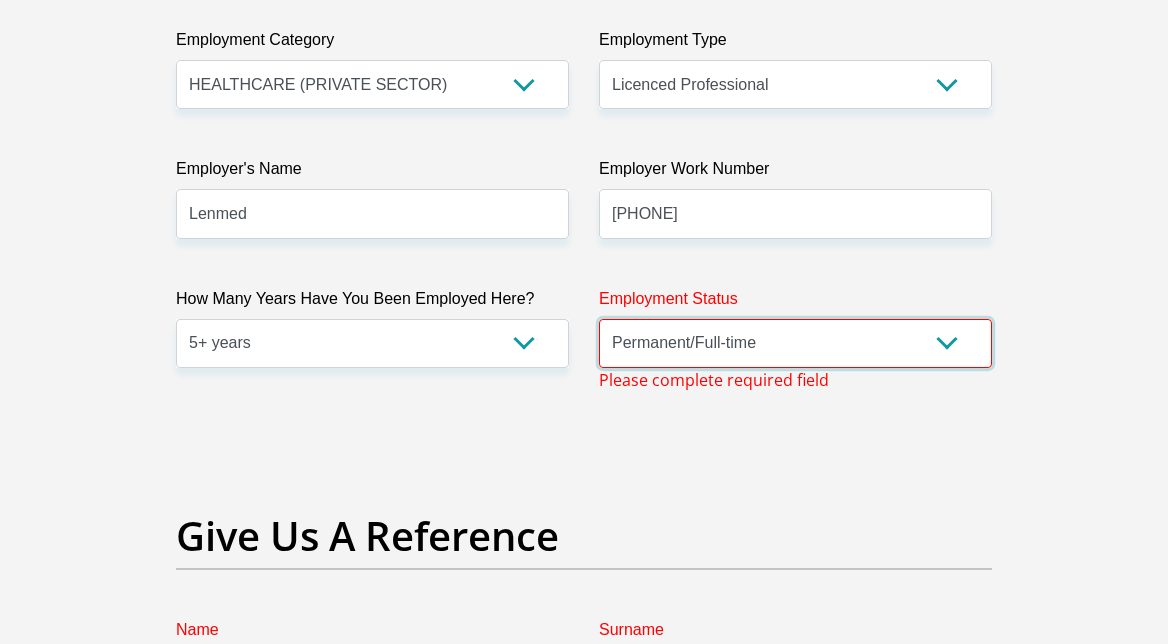 click on "Permanent/Full-time
Part-time/Casual
Contract Worker
Self-Employed
Housewife
Retired
Student
Medically Boarded
Disability
Unemployed" at bounding box center [795, 343] 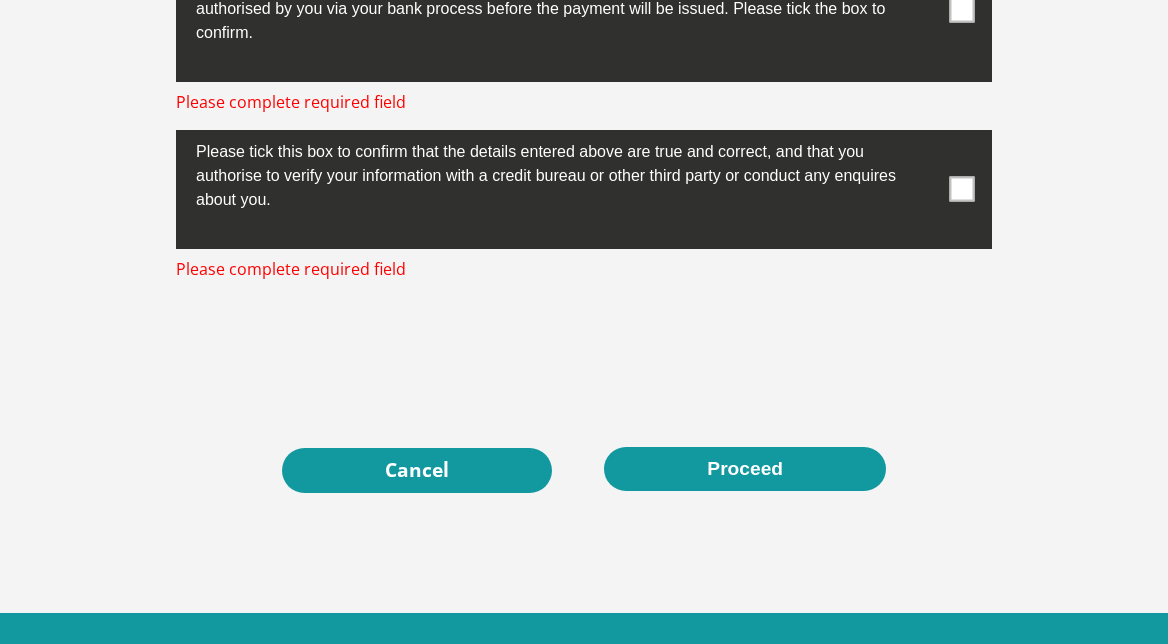 scroll, scrollTop: 6802, scrollLeft: 0, axis: vertical 